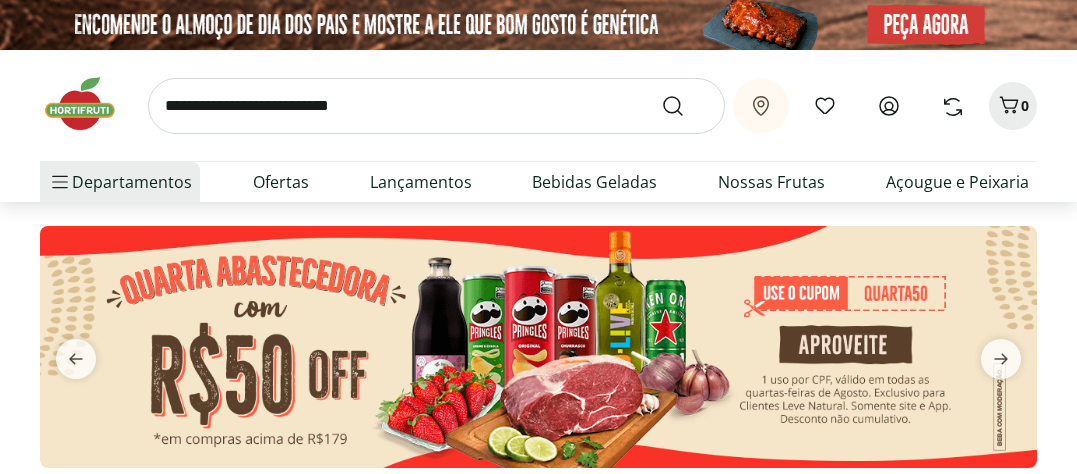 scroll, scrollTop: 0, scrollLeft: 0, axis: both 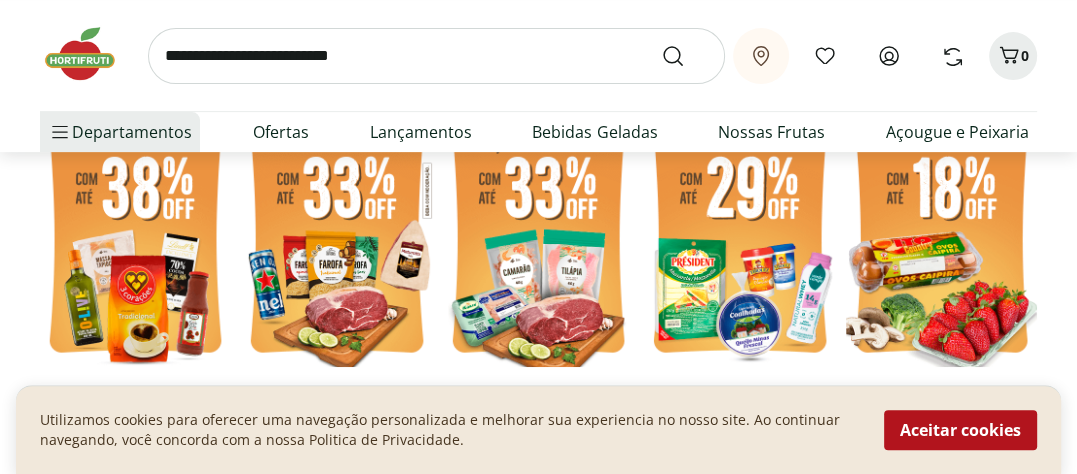 click at bounding box center (538, 240) 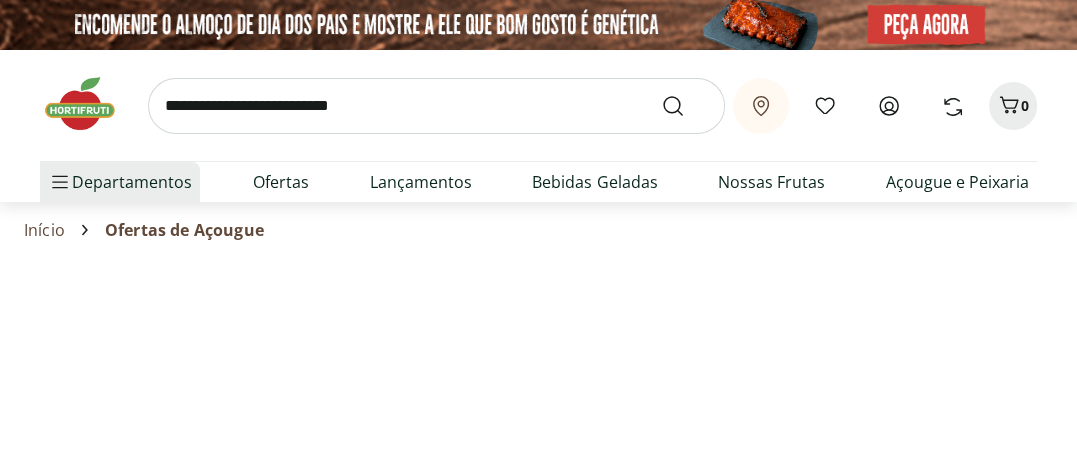 select on "**********" 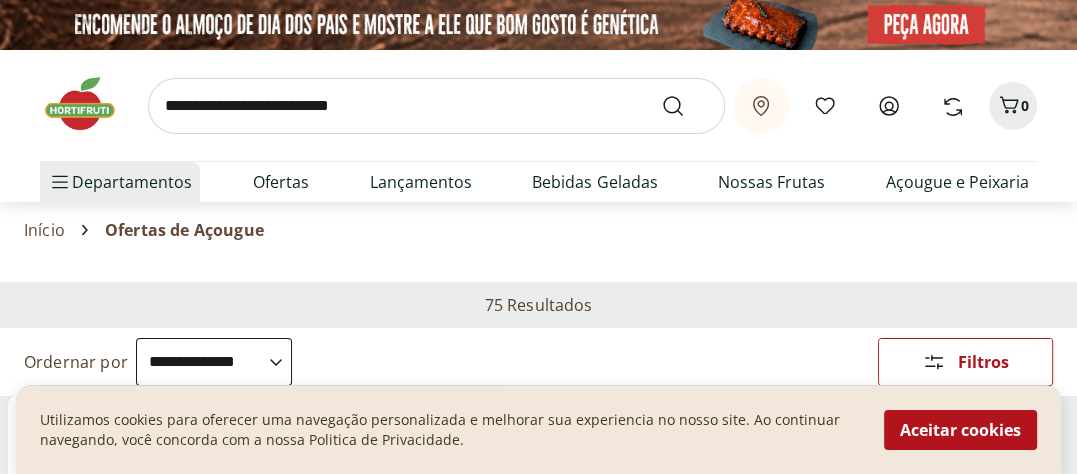 scroll, scrollTop: 300, scrollLeft: 0, axis: vertical 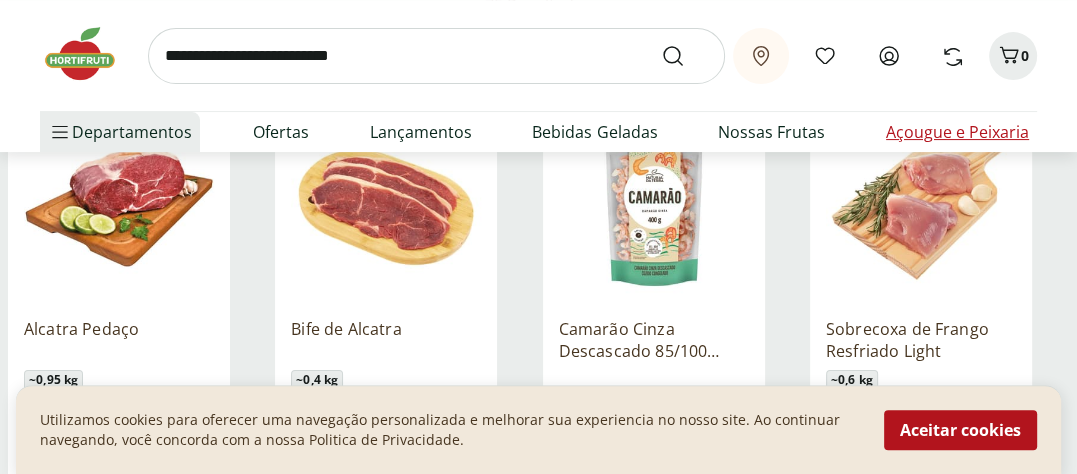 click on "Açougue e Peixaria" at bounding box center (957, 132) 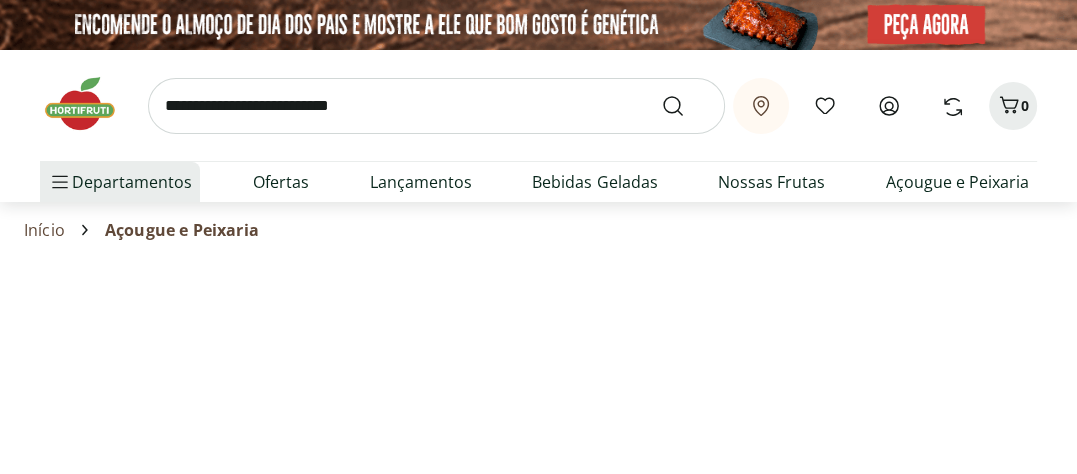select on "**********" 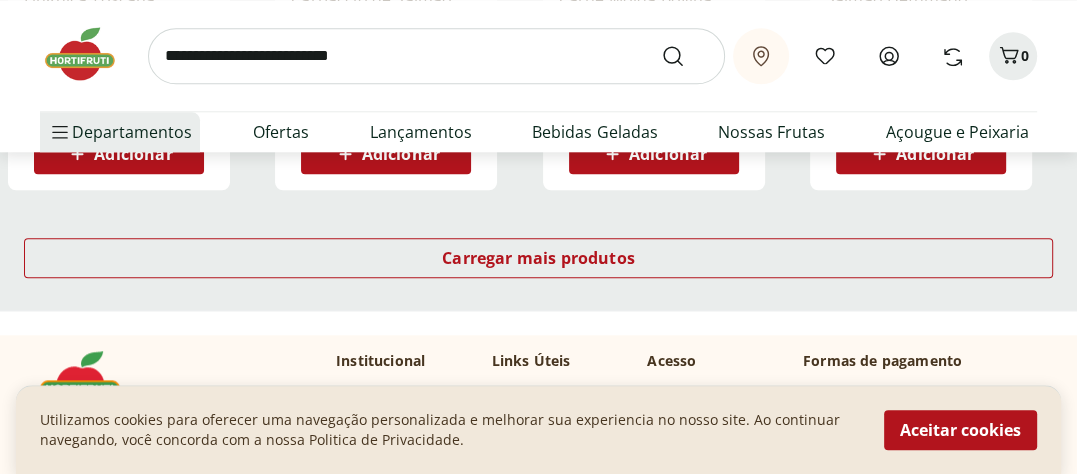 scroll, scrollTop: 1500, scrollLeft: 0, axis: vertical 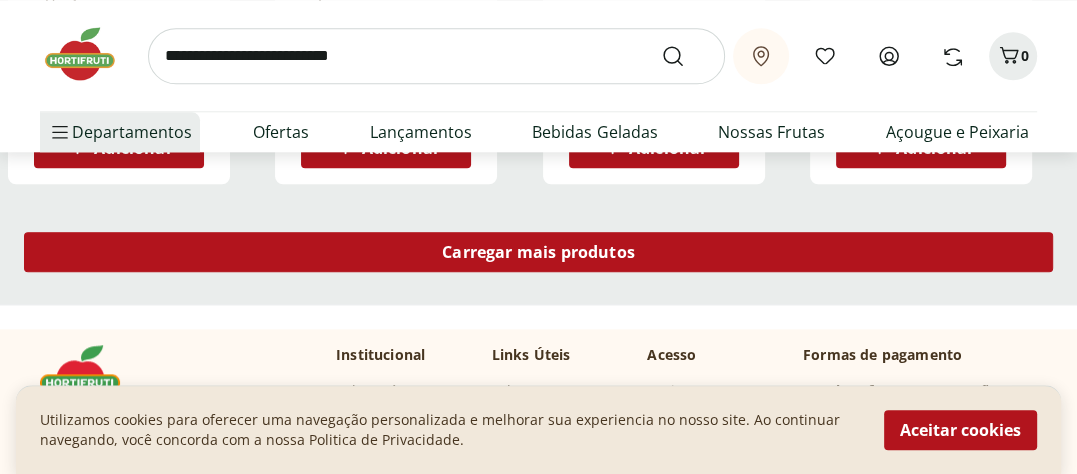 click on "Carregar mais produtos" at bounding box center [538, 252] 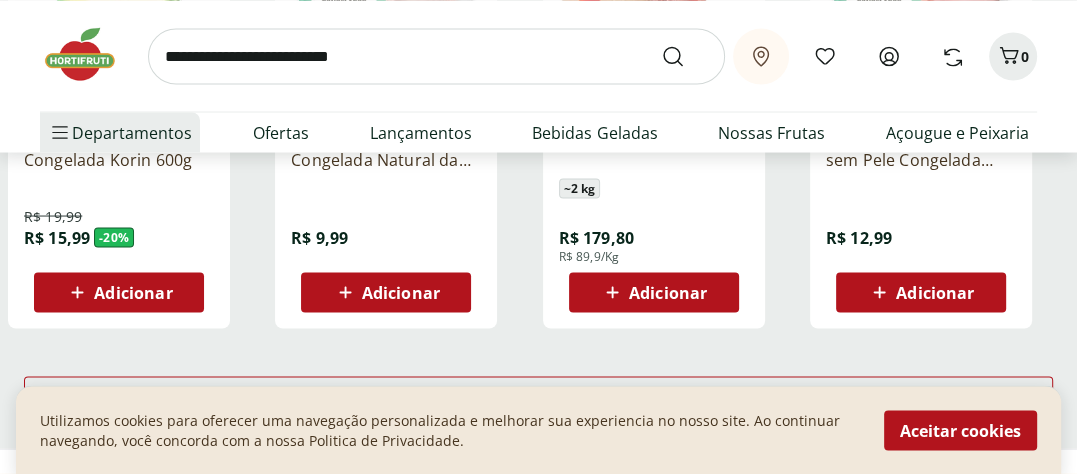 scroll, scrollTop: 2700, scrollLeft: 0, axis: vertical 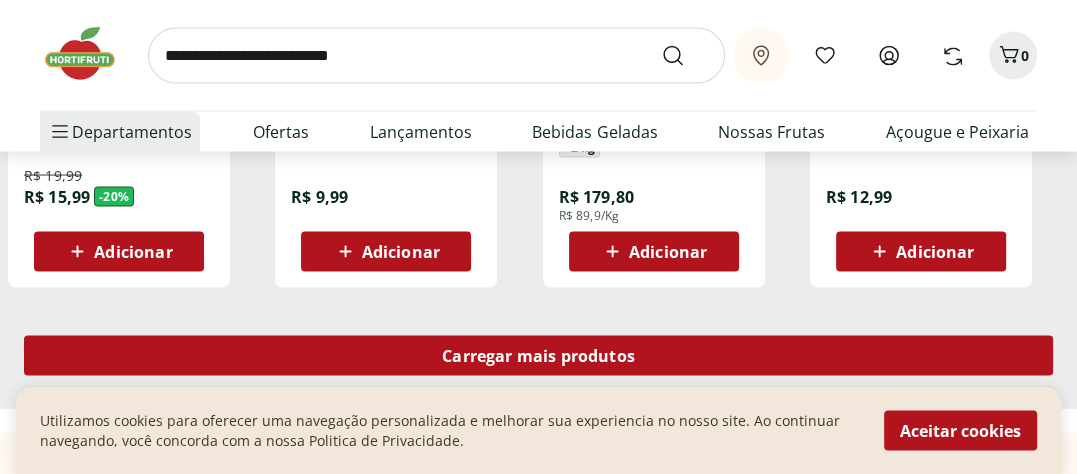 click on "Carregar mais produtos" at bounding box center [538, 356] 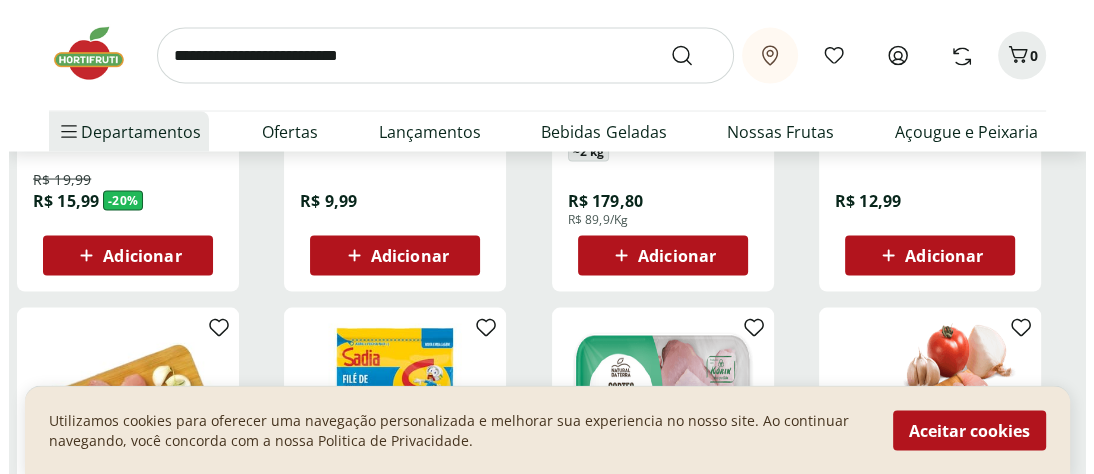 scroll, scrollTop: 2700, scrollLeft: 0, axis: vertical 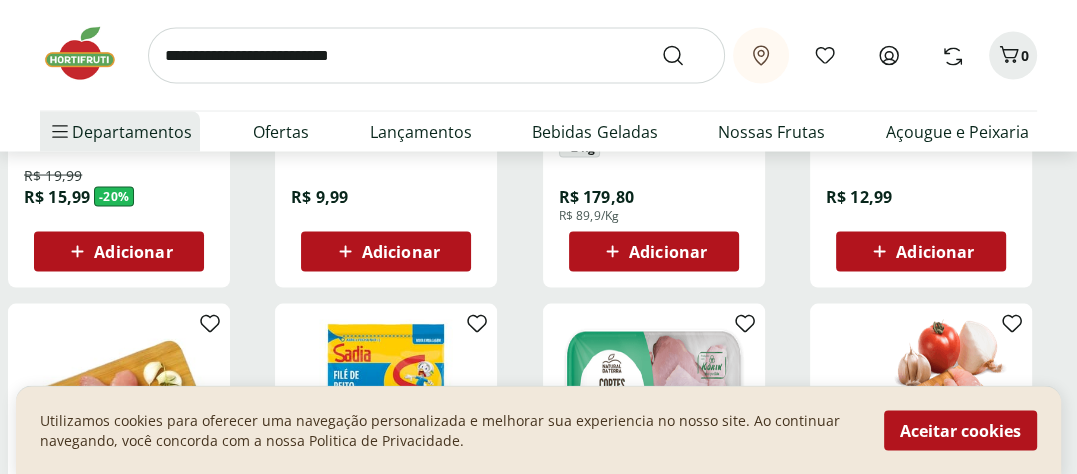 click on "Adicionar" at bounding box center (133, 252) 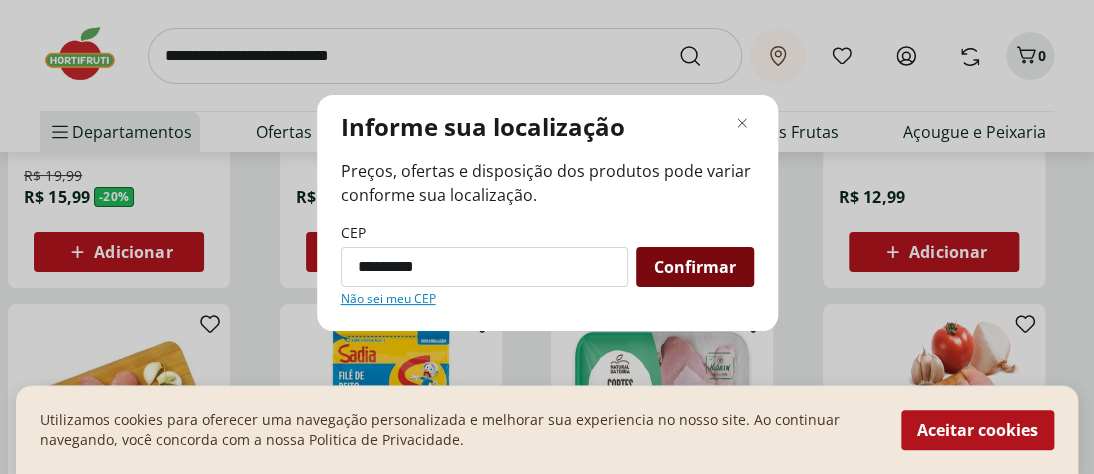 type on "*********" 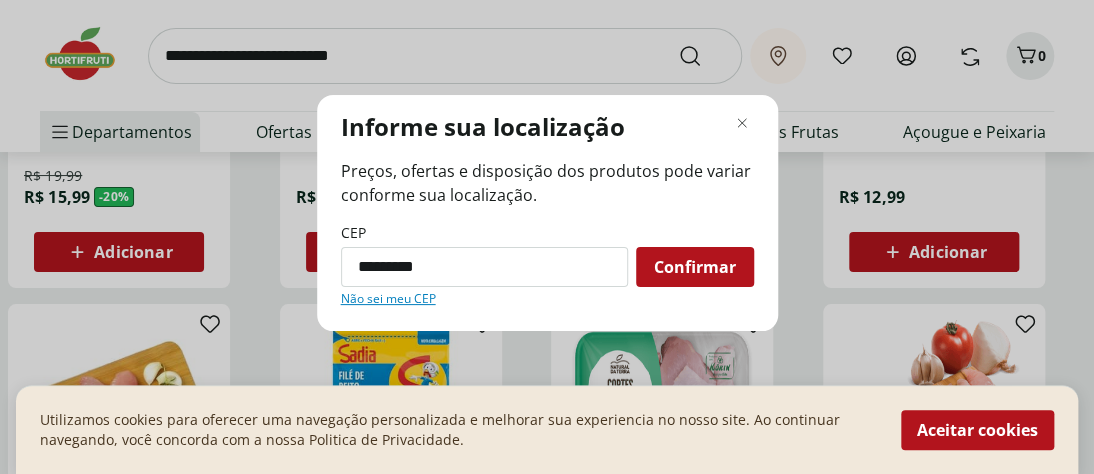 click on "Confirmar" at bounding box center (695, 267) 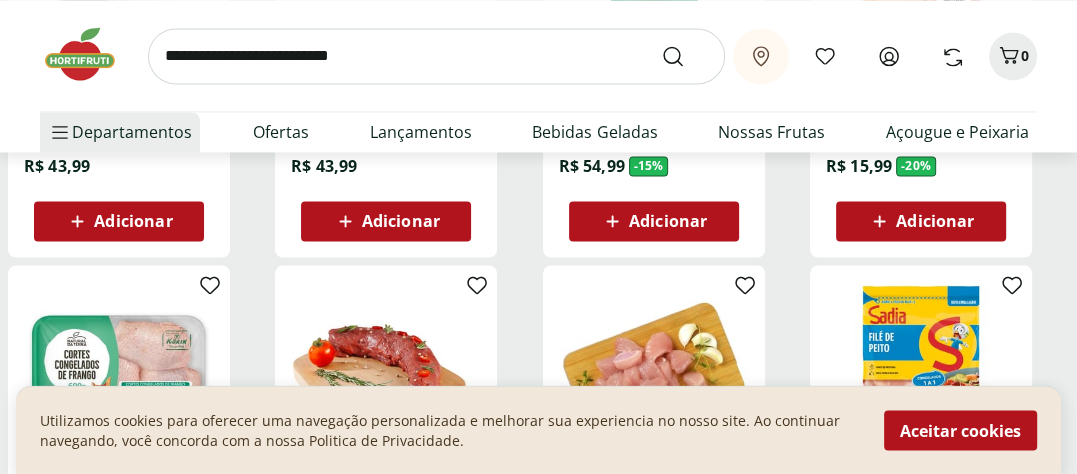 scroll, scrollTop: 2300, scrollLeft: 0, axis: vertical 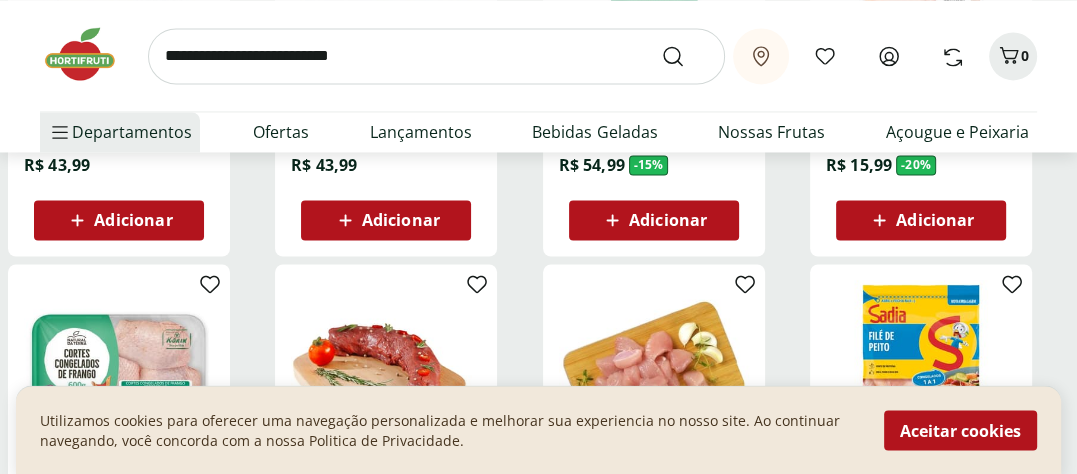 click on "Adicionar" at bounding box center [935, 220] 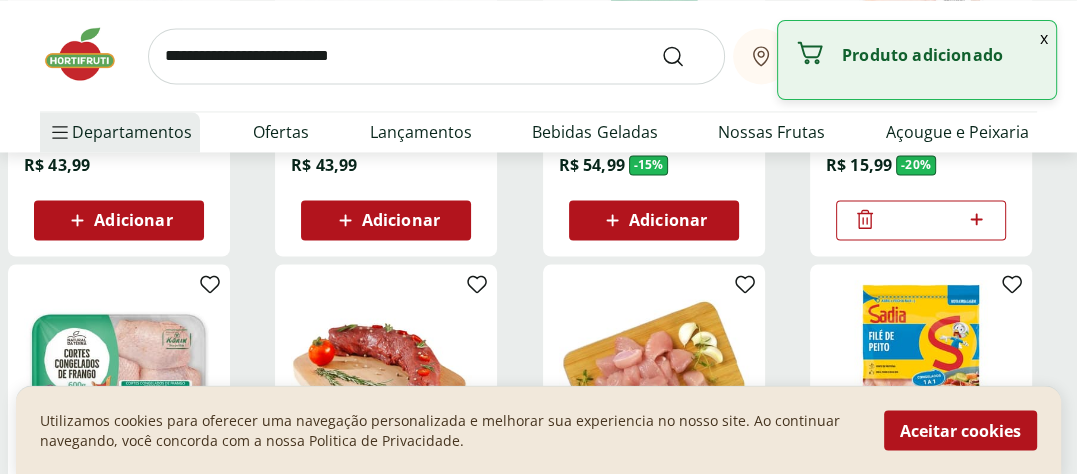 click 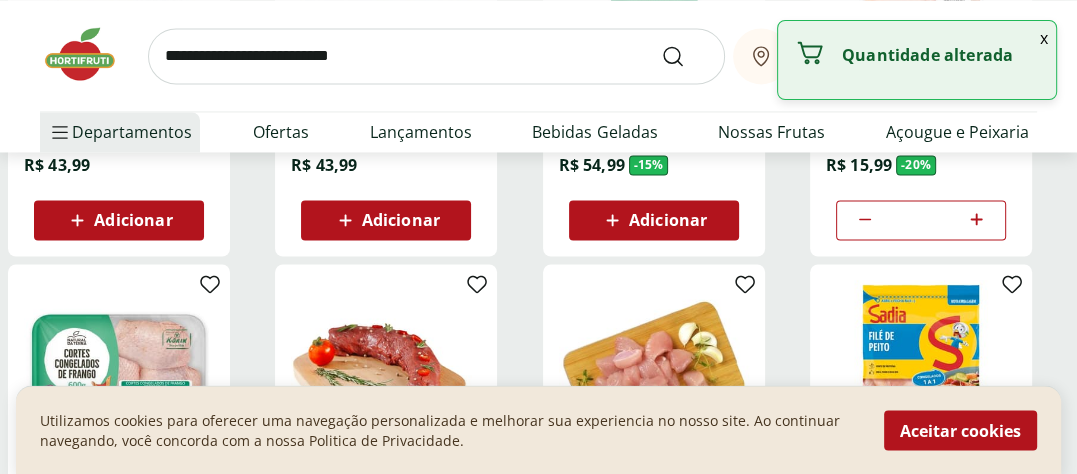 click 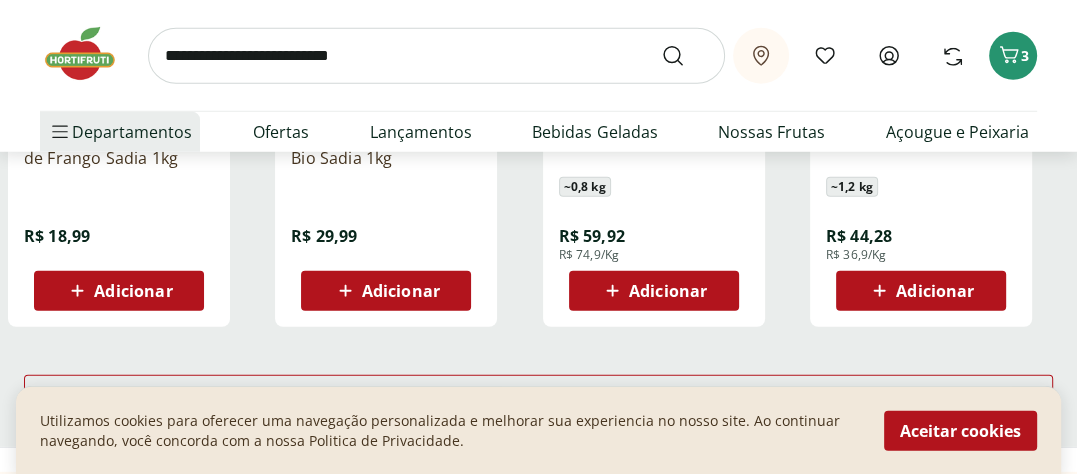 scroll, scrollTop: 4000, scrollLeft: 0, axis: vertical 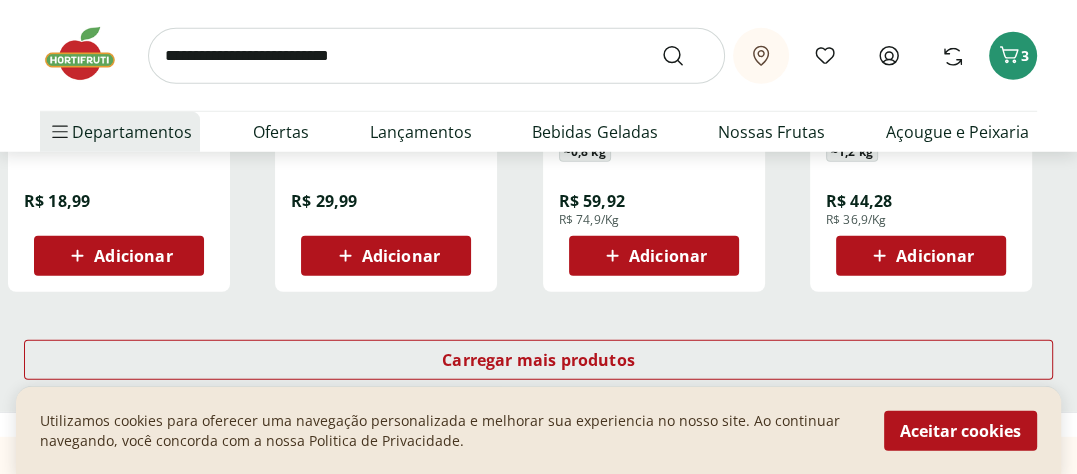 click on "Adicionar" at bounding box center (401, 256) 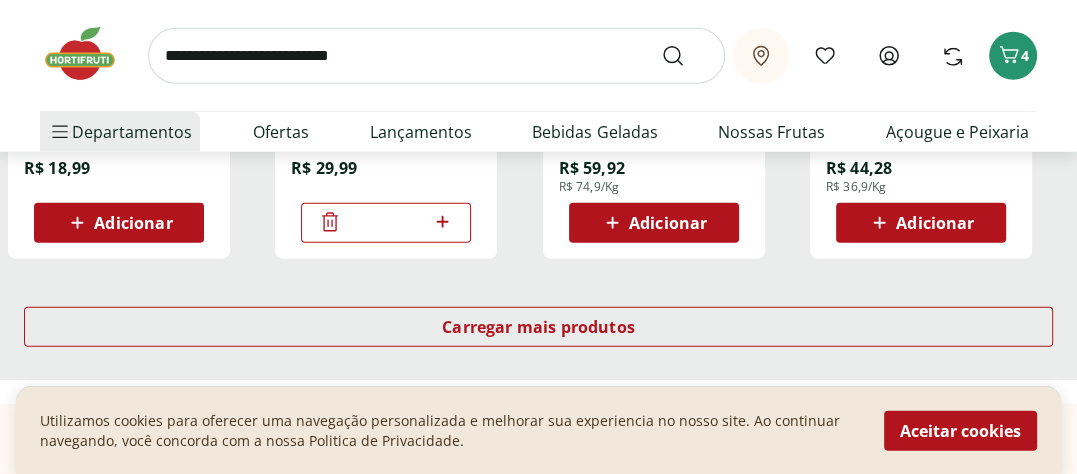 scroll, scrollTop: 4000, scrollLeft: 0, axis: vertical 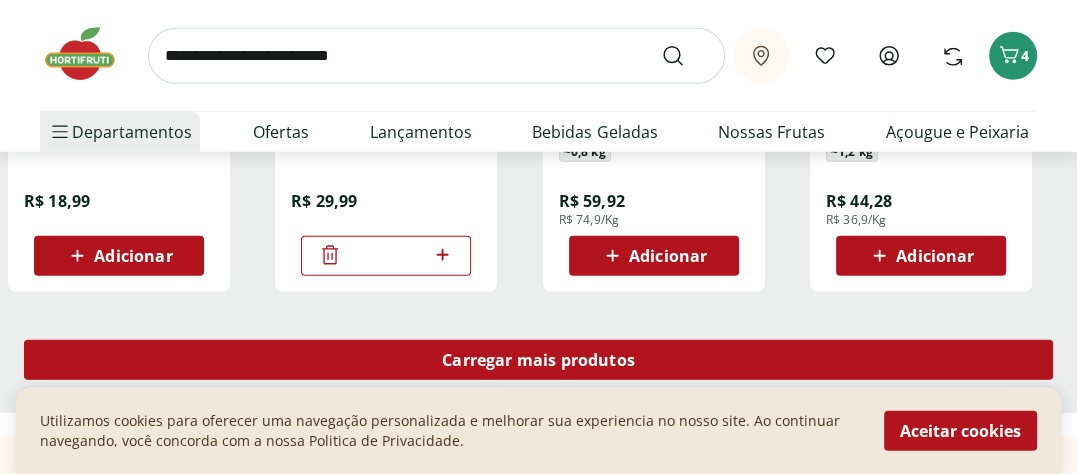 click on "Carregar mais produtos" at bounding box center [538, 360] 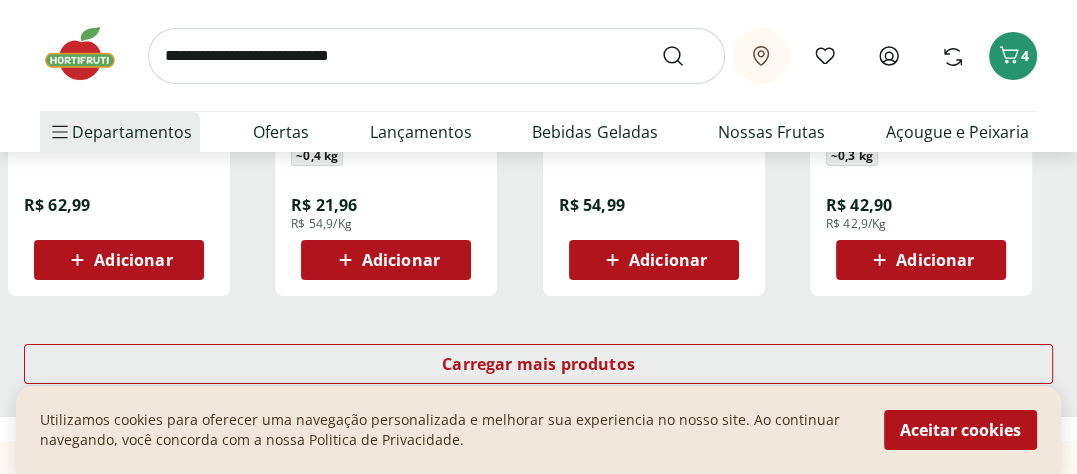 scroll, scrollTop: 5200, scrollLeft: 0, axis: vertical 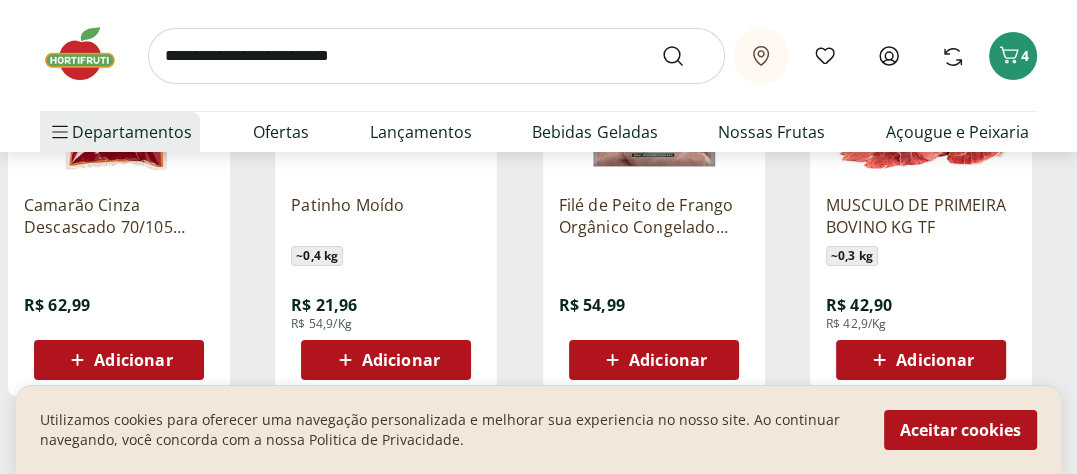 click on "Adicionar" at bounding box center [935, 360] 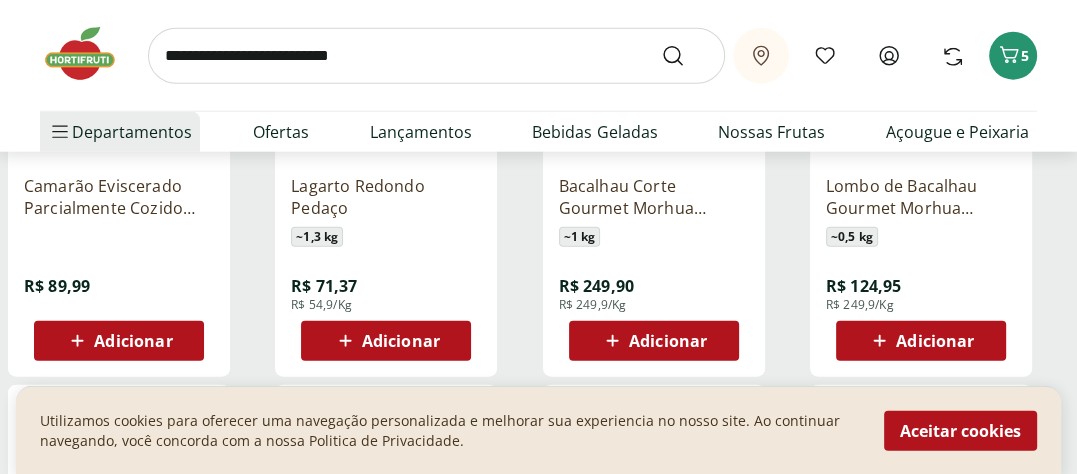scroll, scrollTop: 3500, scrollLeft: 0, axis: vertical 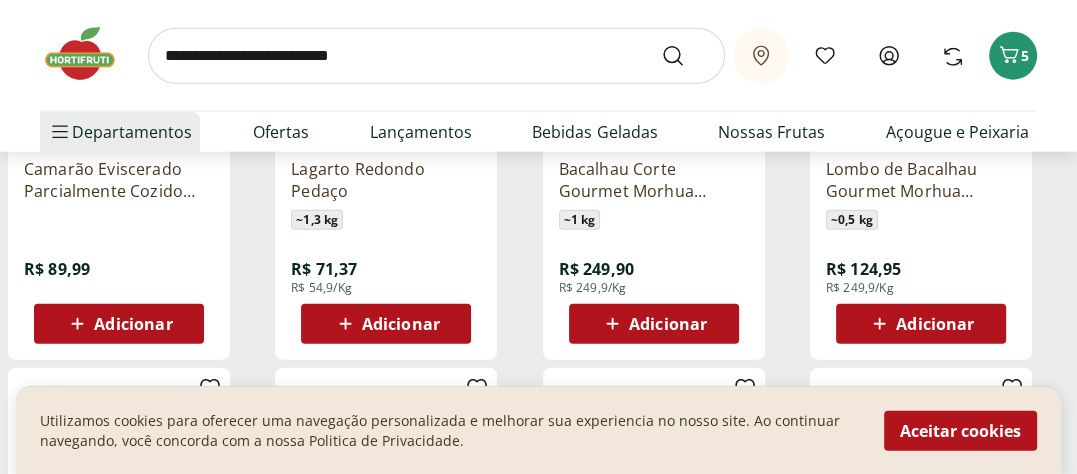 click on "Adicionar" at bounding box center [401, 324] 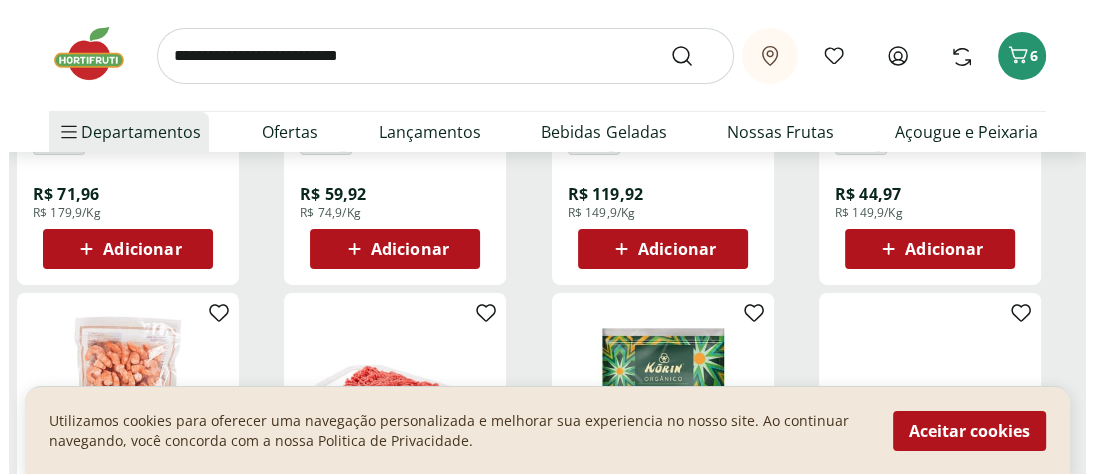 scroll, scrollTop: 4900, scrollLeft: 0, axis: vertical 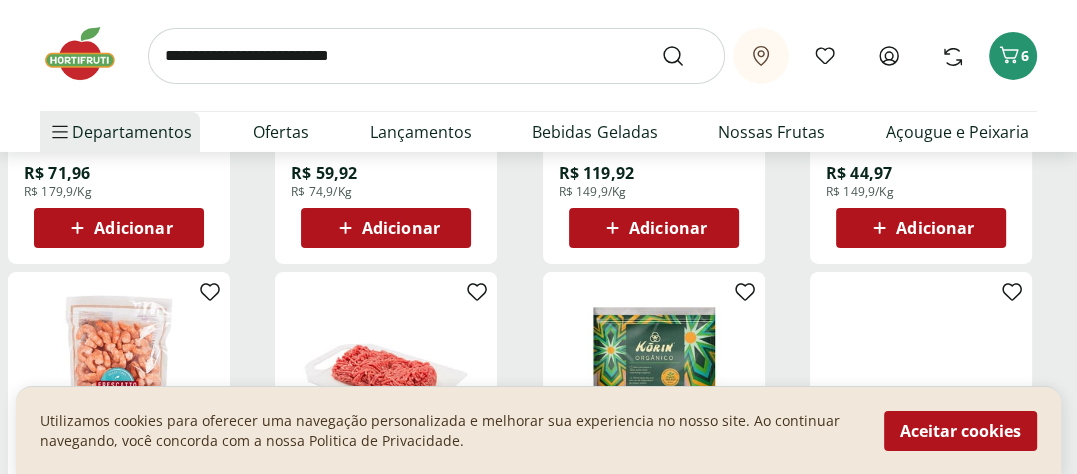click on "Adicionar" at bounding box center (935, 228) 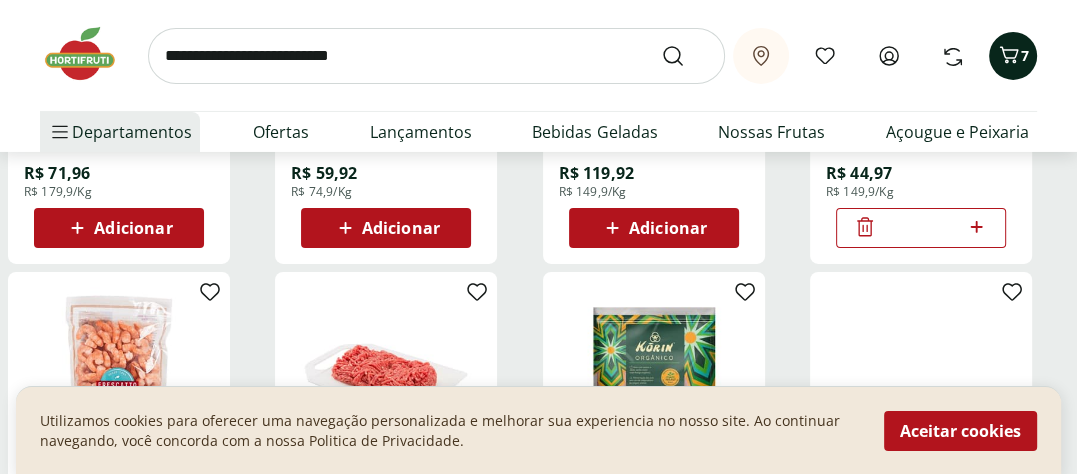 click on "7" at bounding box center [1013, 56] 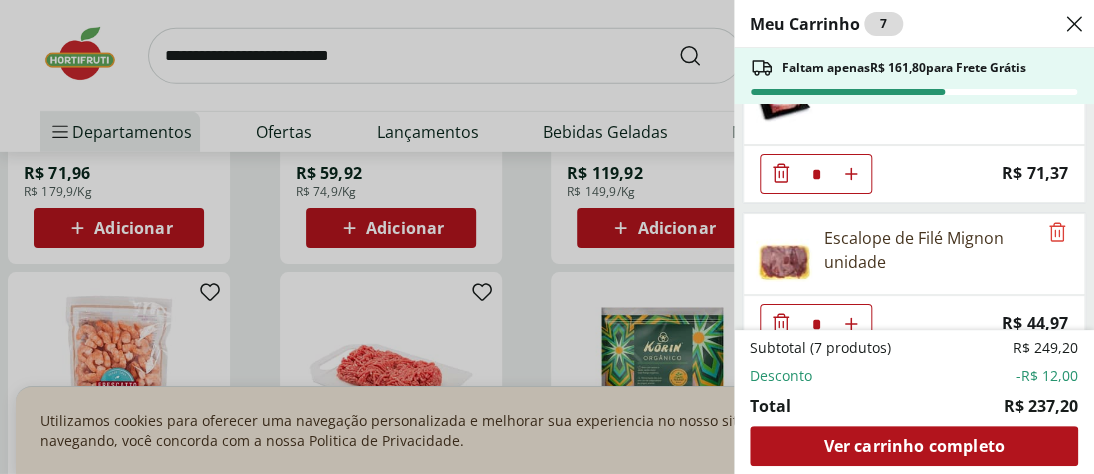 scroll, scrollTop: 525, scrollLeft: 0, axis: vertical 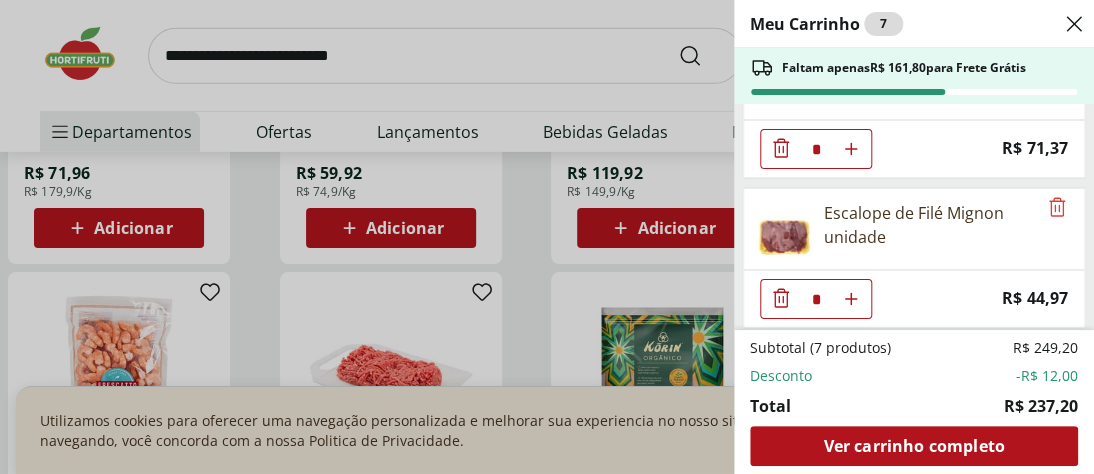 click 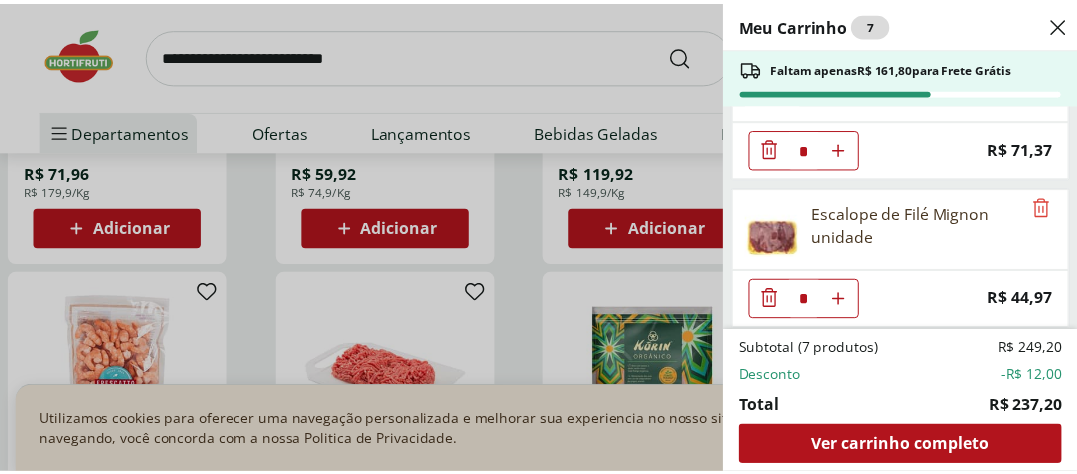 scroll, scrollTop: 376, scrollLeft: 0, axis: vertical 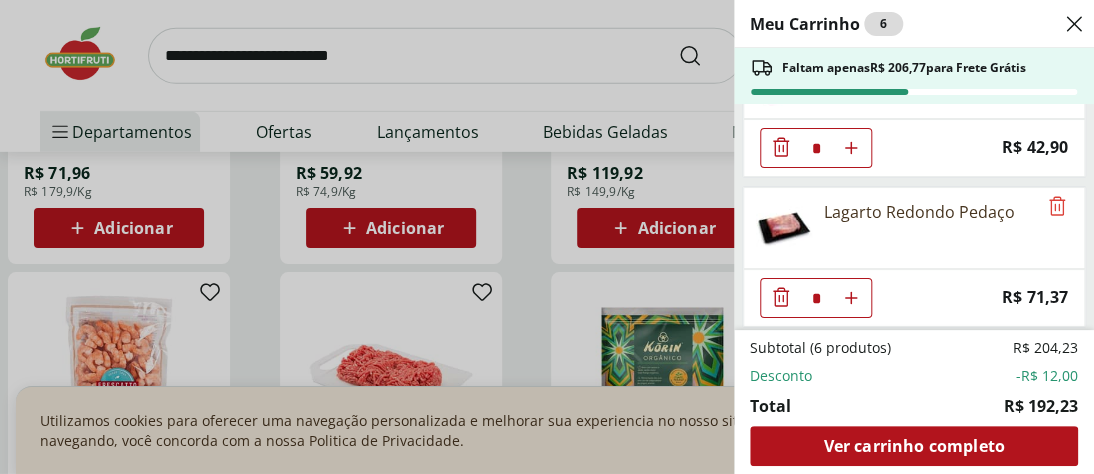 click on "Meu Carrinho 6 Faltam apenas  R$ [PRICE]  para Frete Grátis Sobrecoxa de Frango Congelada Korin 600g * Original price: R$ [PRICE] Price: R$ [PRICE] Filé de Peito de Frango Bio Sadia 1kg * Price: R$ [PRICE] MUSCULO DE PRIMEIRA BOVINO KG TF * Price: R$ [PRICE] Lagarto Redondo Pedaço * Price: R$ [PRICE] Subtotal (6 produtos) R$ [PRICE] Desconto -R$ [PRICE] Total R$ [PRICE] Ver carrinho completo" at bounding box center [547, 237] 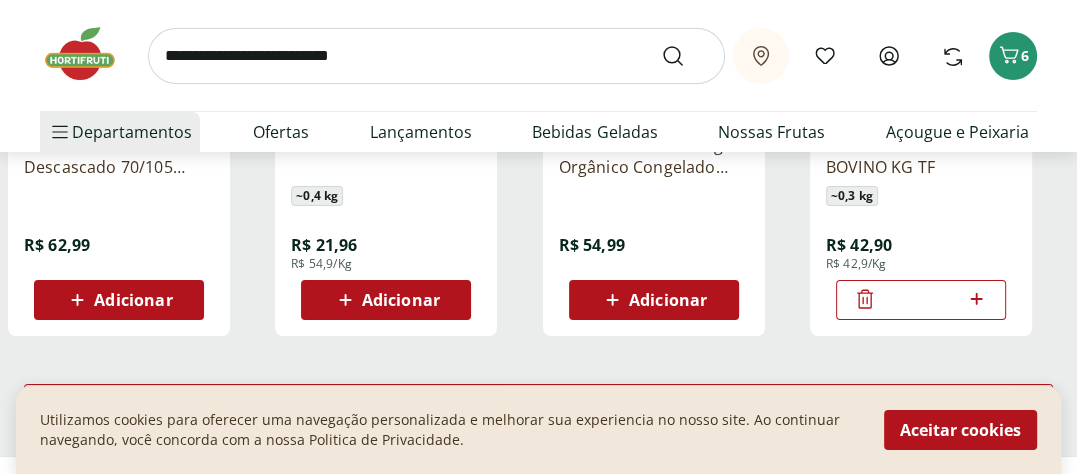 scroll, scrollTop: 5500, scrollLeft: 0, axis: vertical 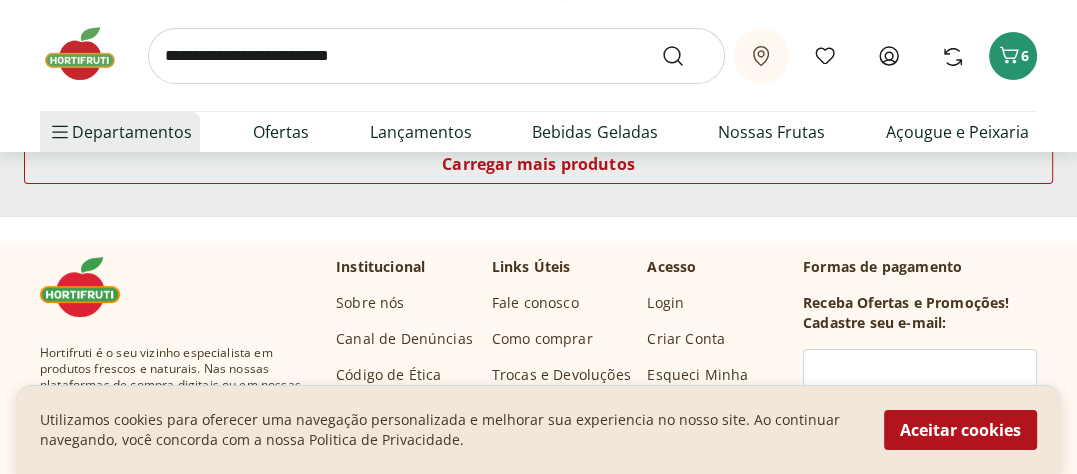 click on "Utilizamos cookies para oferecer uma navegação personalizada e melhorar sua experiencia no nosso site. Ao continuar navegando, você concorda com a nossa Politica de Privacidade. Aceitar cookies" at bounding box center [538, 429] 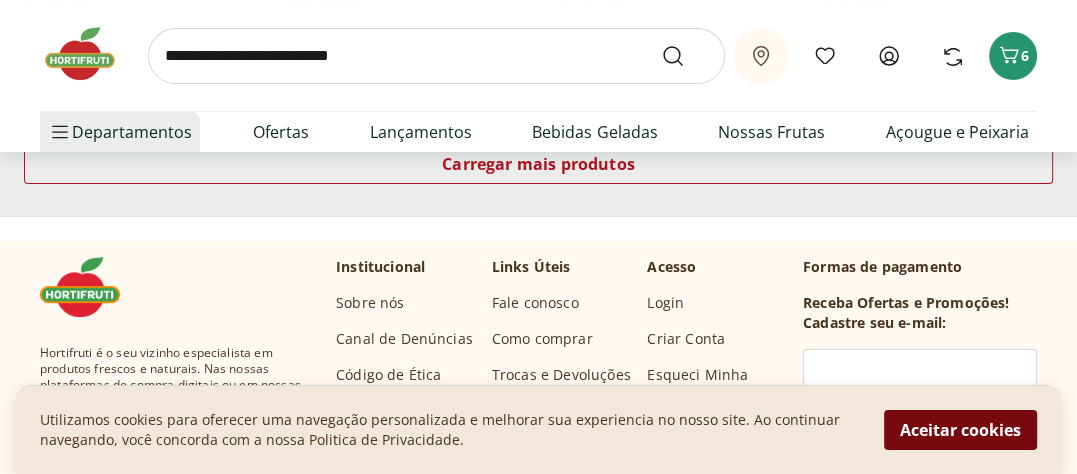 click on "Aceitar cookies" at bounding box center [960, 430] 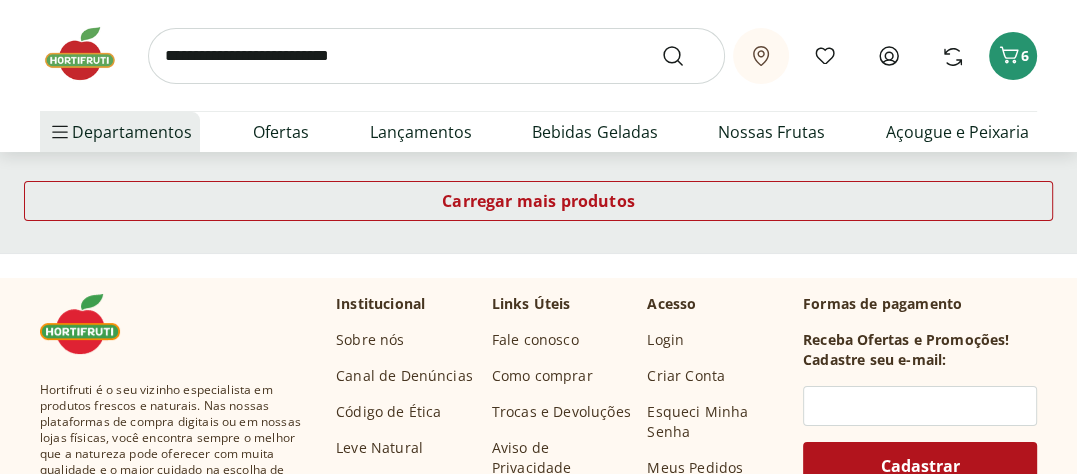 scroll, scrollTop: 5456, scrollLeft: 0, axis: vertical 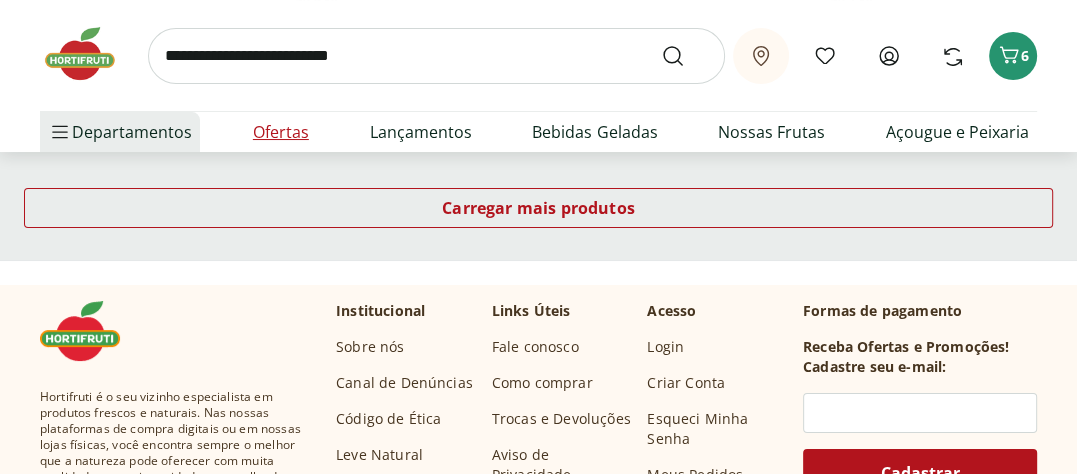 click on "Ofertas" at bounding box center [281, 132] 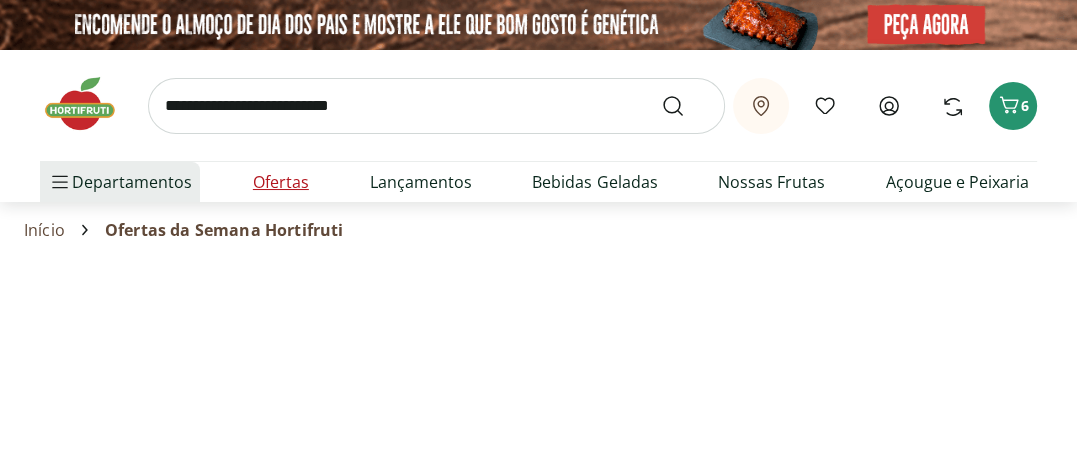 select on "**********" 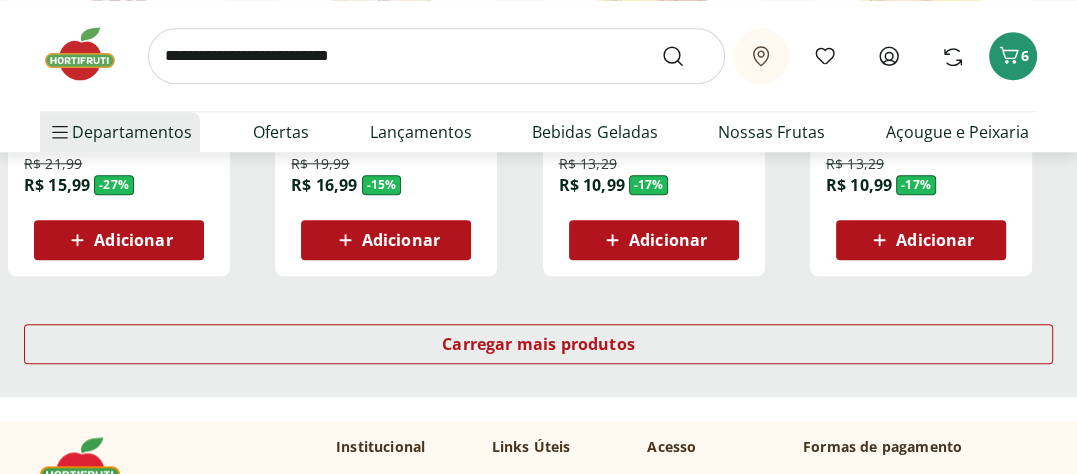 scroll, scrollTop: 1400, scrollLeft: 0, axis: vertical 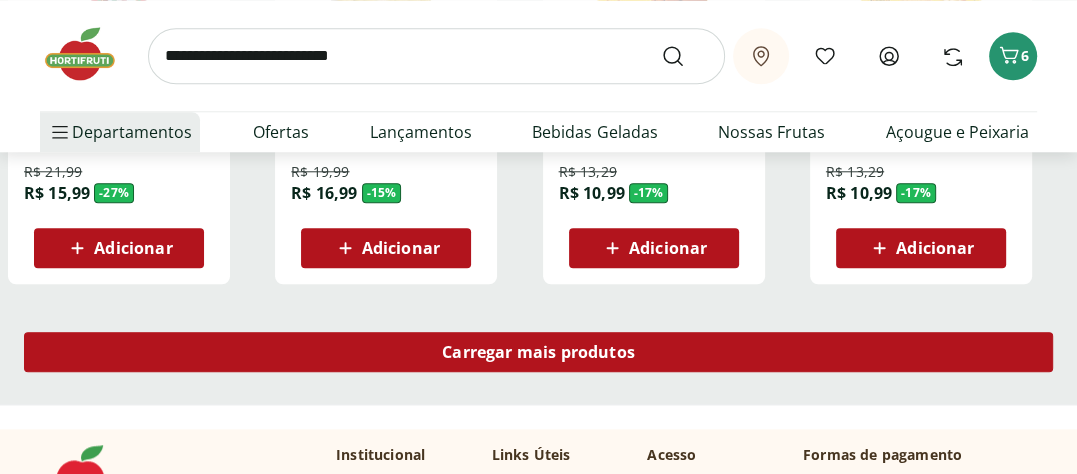 click on "Carregar mais produtos" at bounding box center [538, 352] 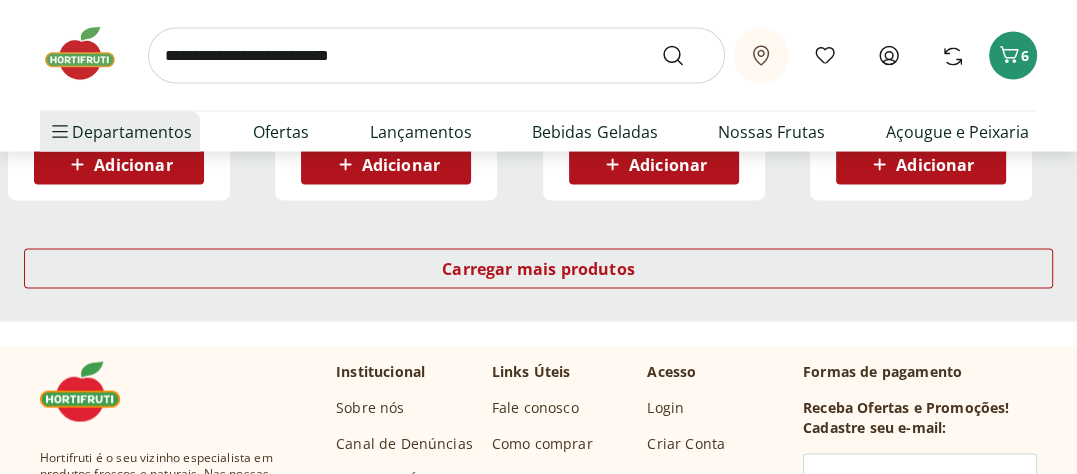 scroll, scrollTop: 2800, scrollLeft: 0, axis: vertical 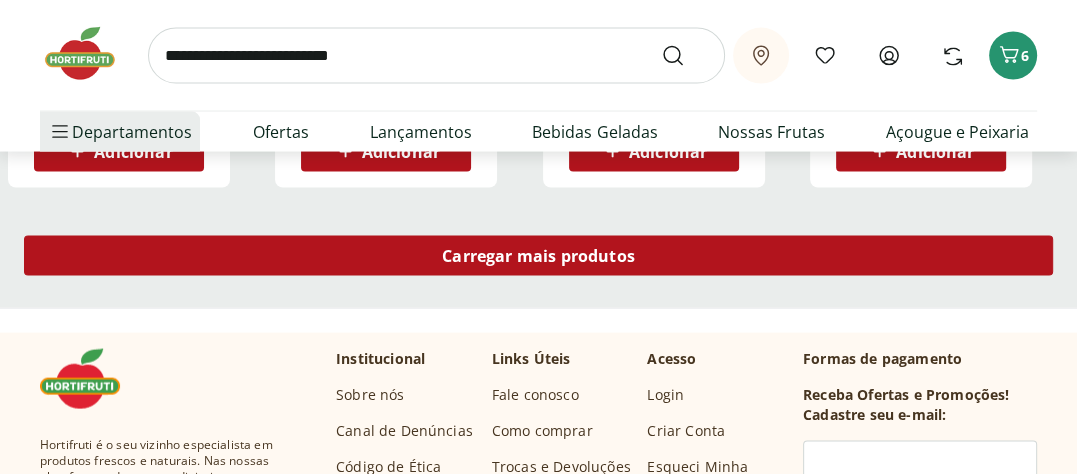 click on "Carregar mais produtos" at bounding box center (538, 256) 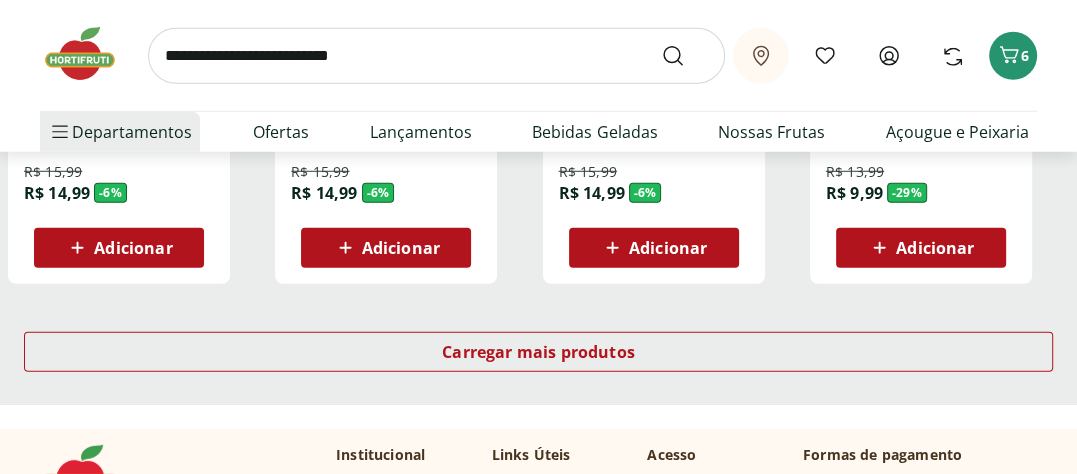scroll, scrollTop: 4100, scrollLeft: 0, axis: vertical 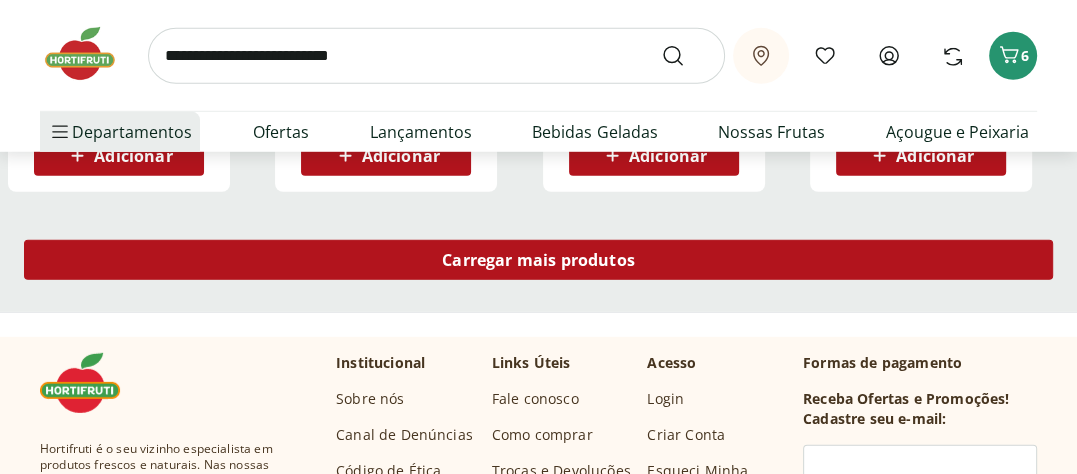 click on "Carregar mais produtos" at bounding box center (538, 260) 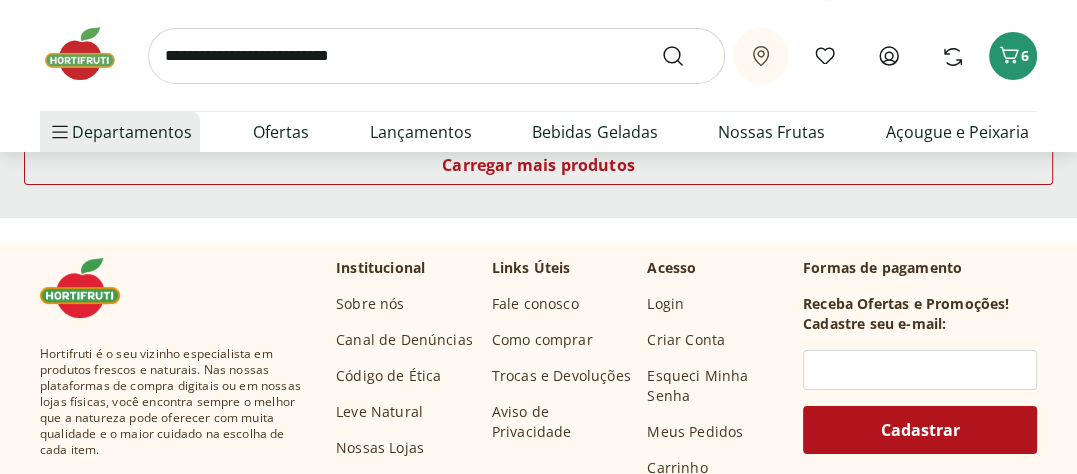 scroll, scrollTop: 5500, scrollLeft: 0, axis: vertical 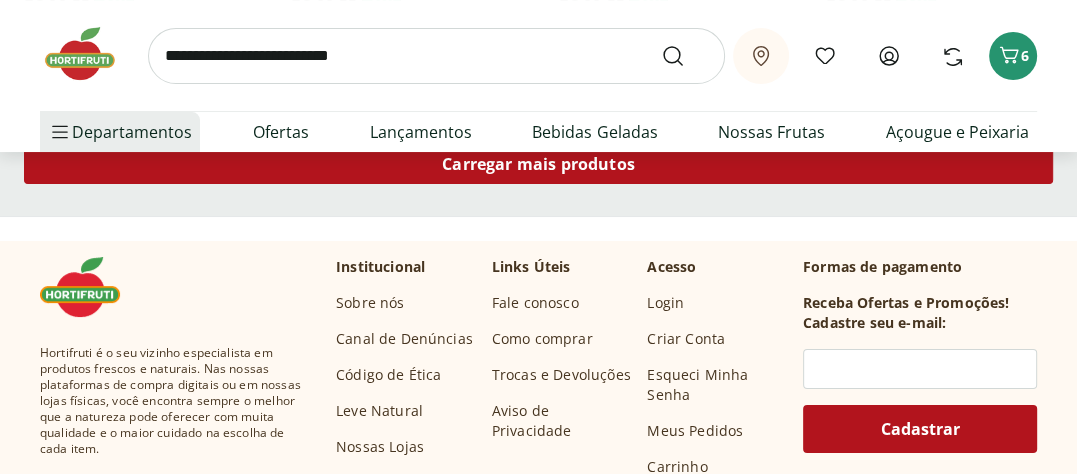 click on "Carregar mais produtos" at bounding box center [538, 164] 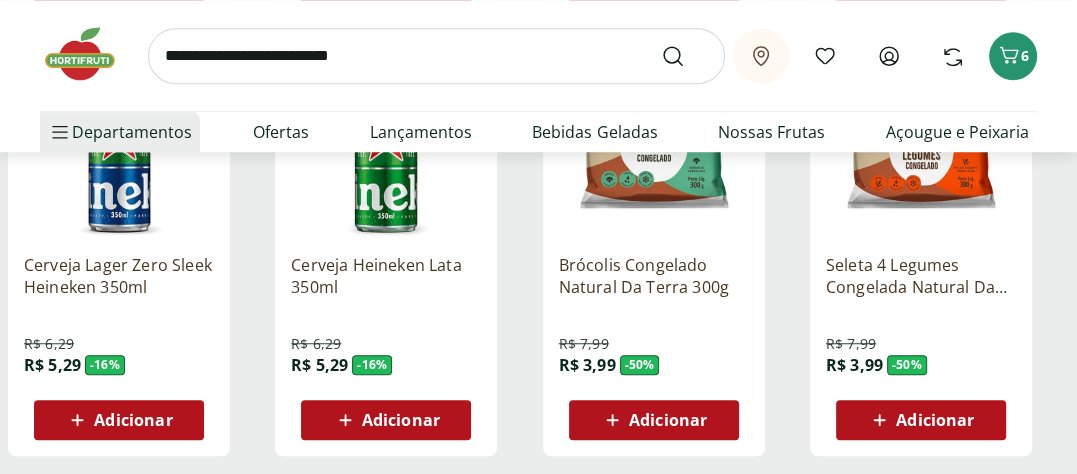 scroll, scrollTop: 6700, scrollLeft: 0, axis: vertical 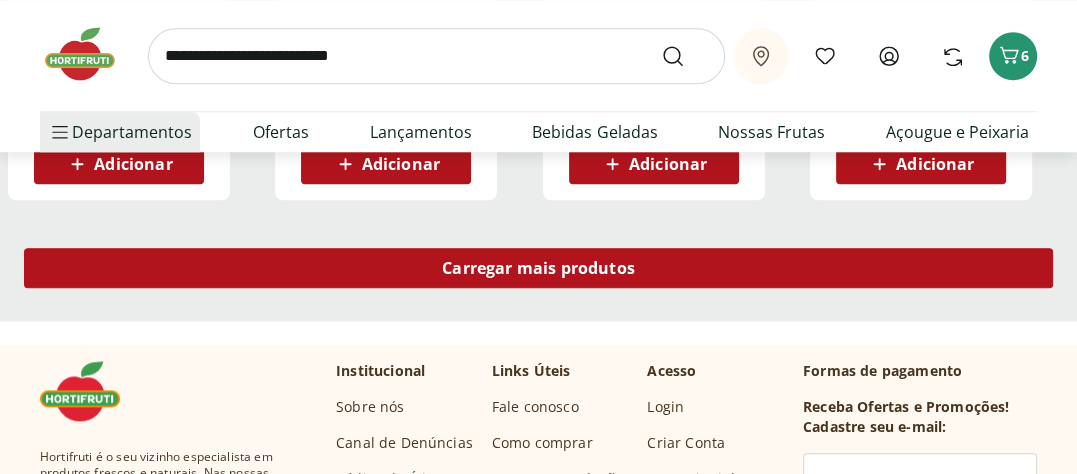 click on "Carregar mais produtos" at bounding box center (538, 268) 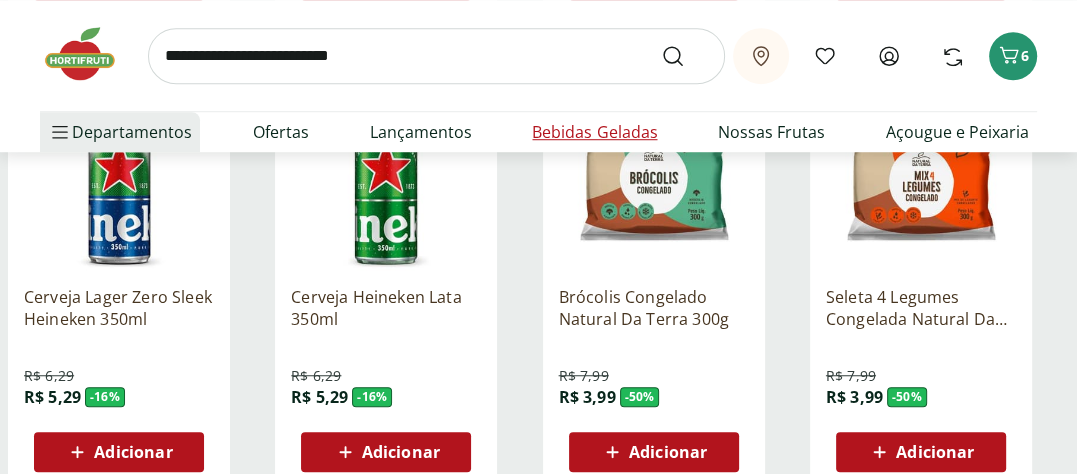 scroll, scrollTop: 6400, scrollLeft: 0, axis: vertical 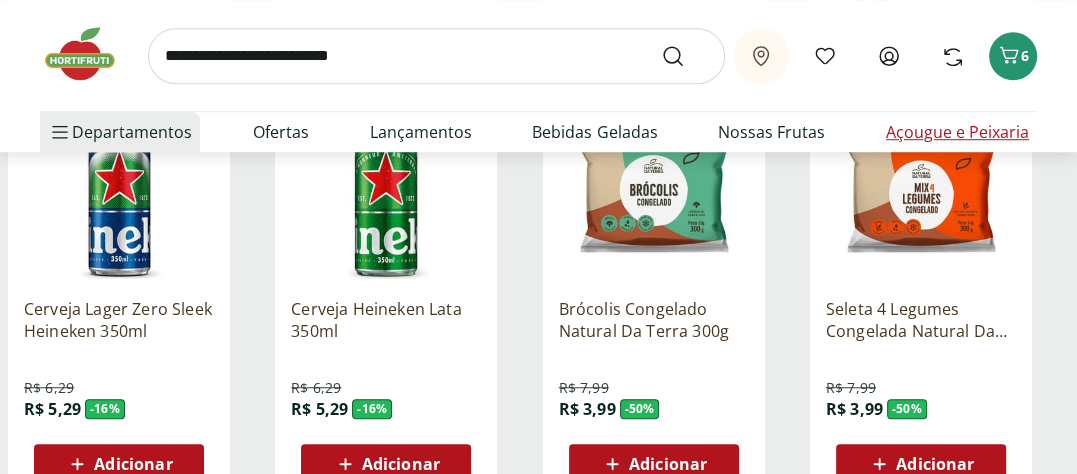 click on "Açougue e Peixaria" at bounding box center (957, 132) 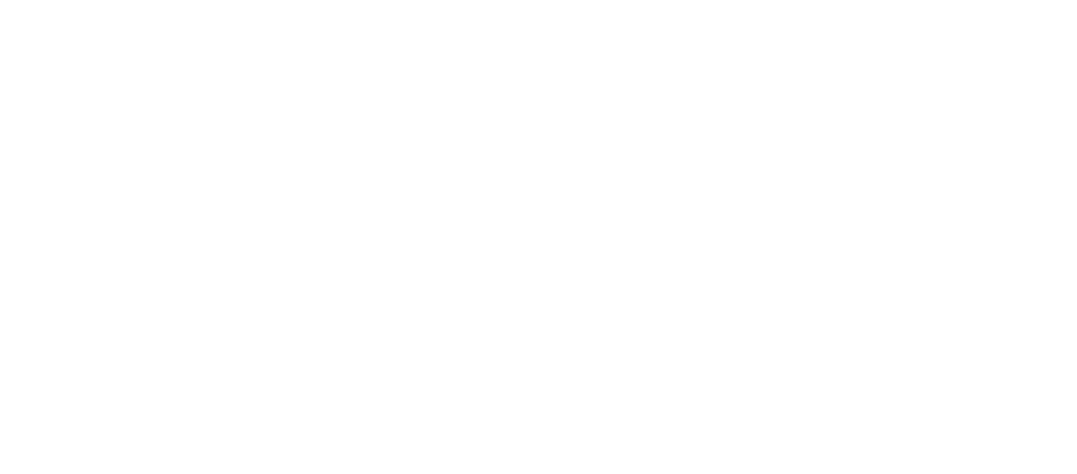 scroll, scrollTop: 0, scrollLeft: 0, axis: both 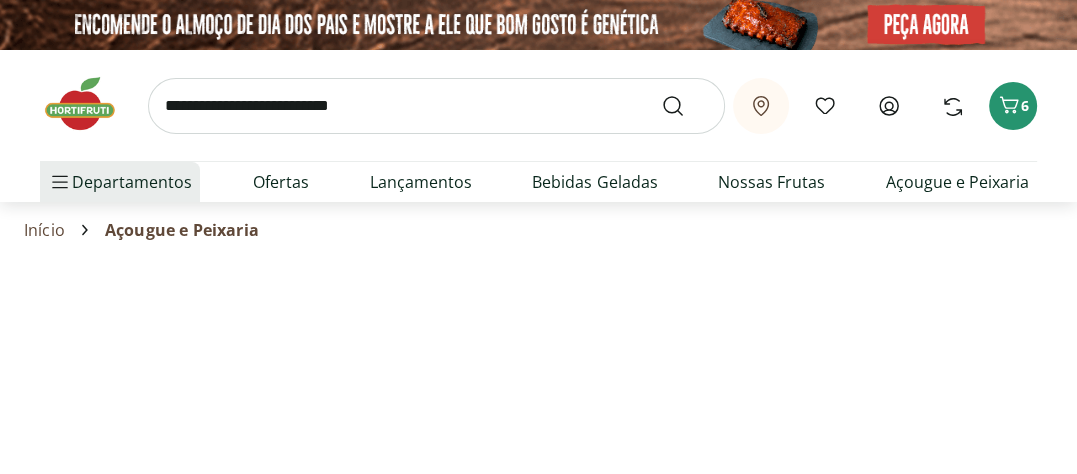 select on "**********" 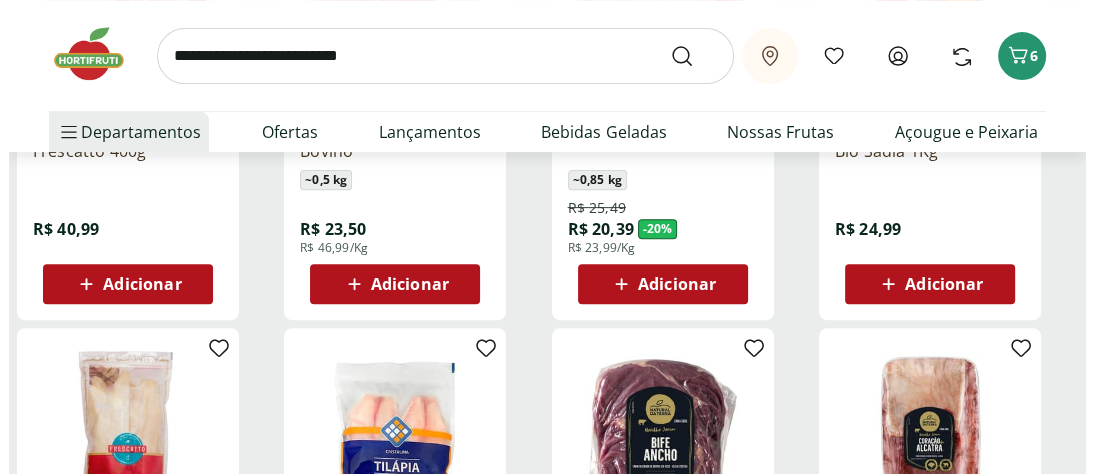 scroll, scrollTop: 400, scrollLeft: 0, axis: vertical 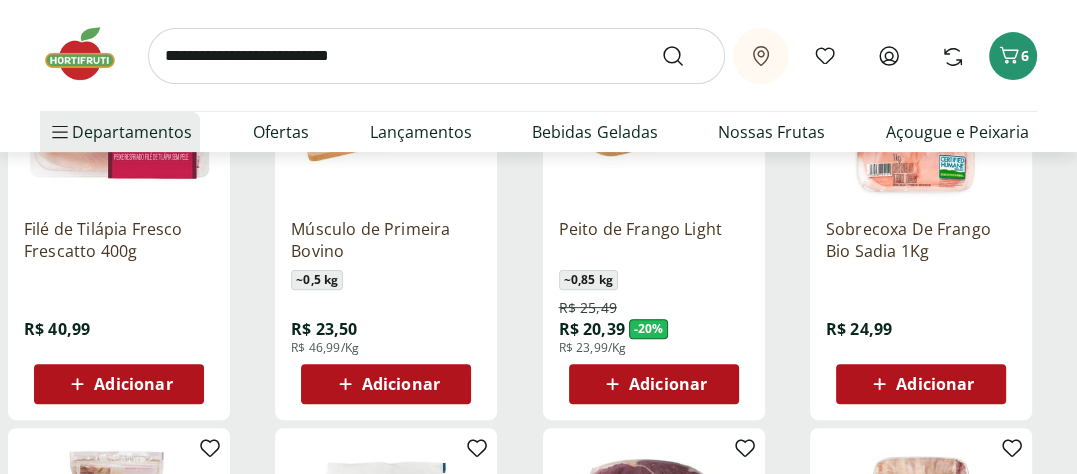 click on "Adicionar" at bounding box center [401, 384] 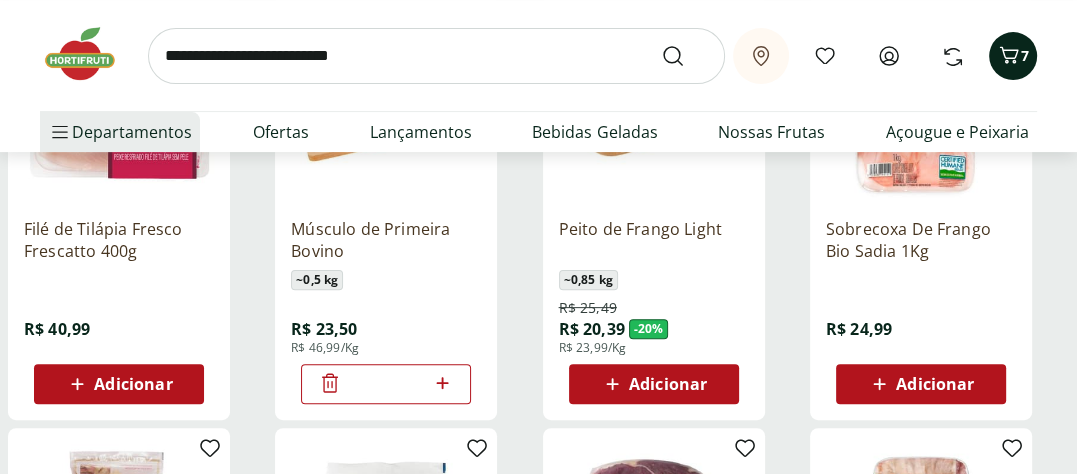 click 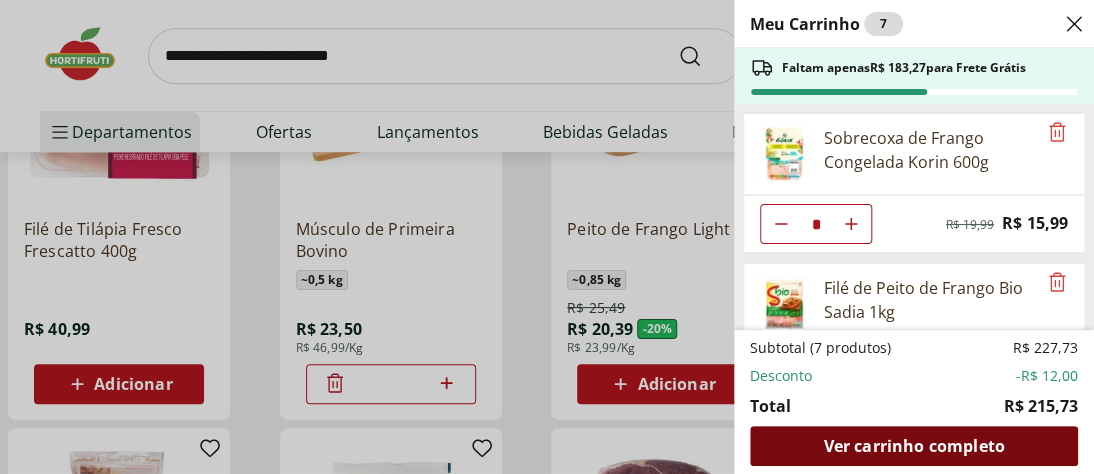 click on "Ver carrinho completo" at bounding box center [913, 446] 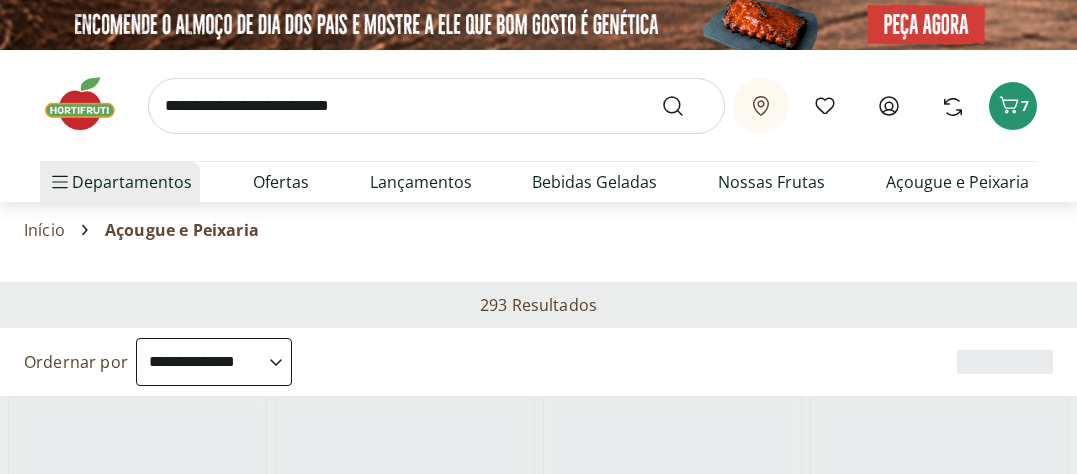 select on "**********" 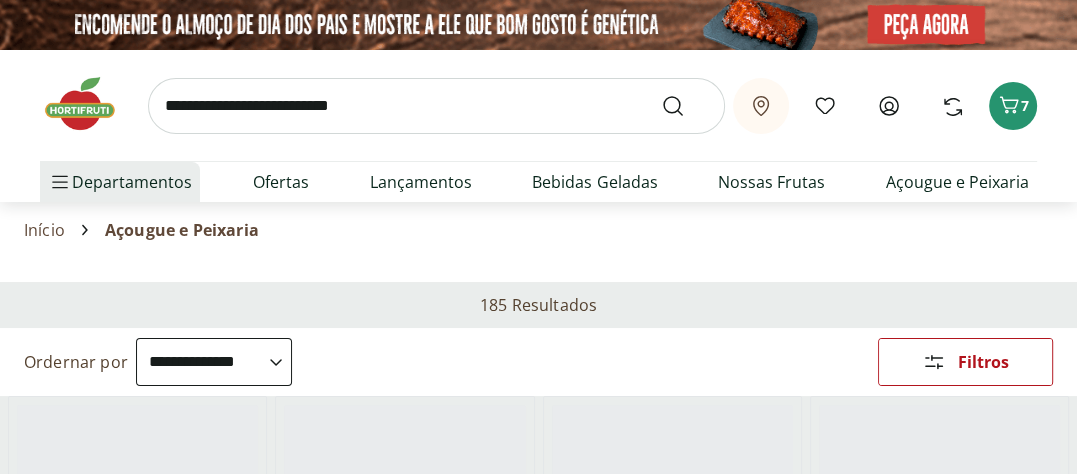 scroll, scrollTop: 0, scrollLeft: 0, axis: both 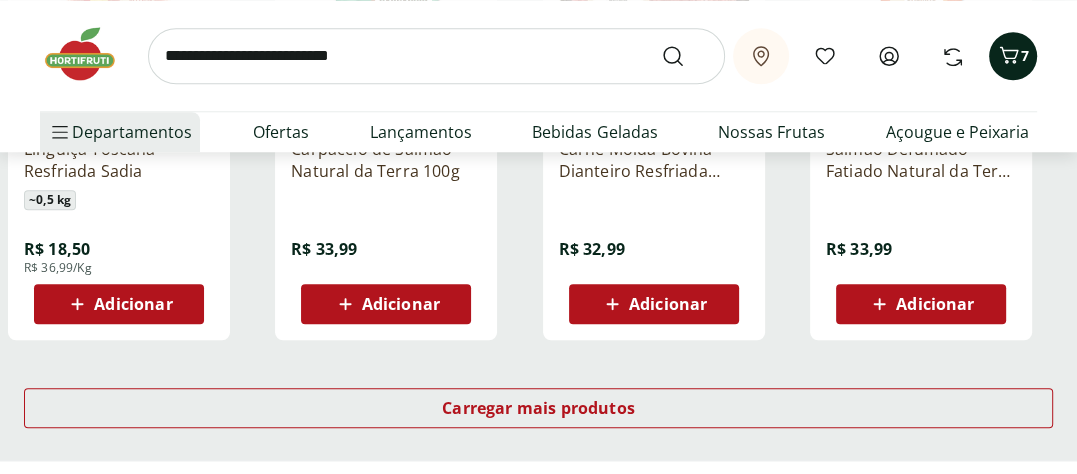 click at bounding box center (1009, 56) 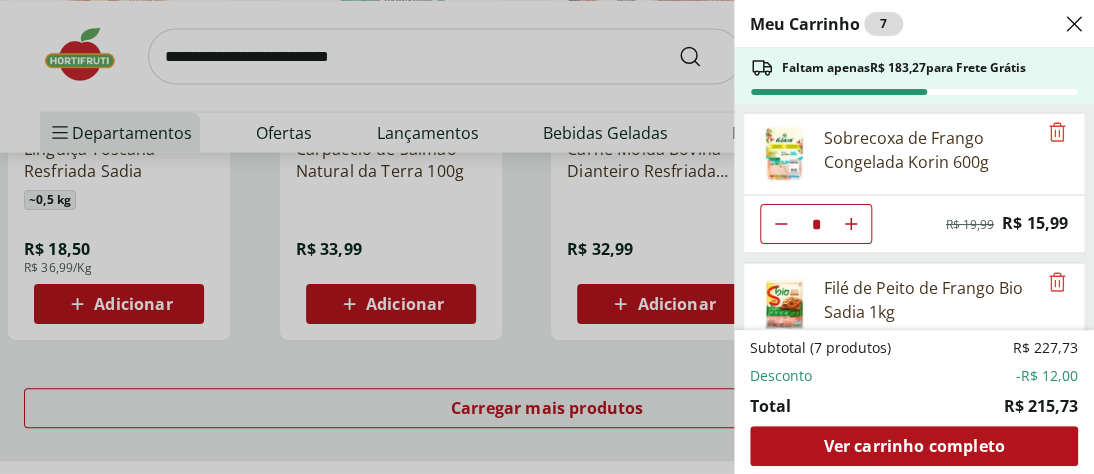 click on "Meu Carrinho 7 Faltam apenas  R$ 183,27  para Frete Grátis Sobrecoxa de Frango Congelada Korin 600g * Original price: R$ 19,99 Price: R$ 15,99 Filé de Peito de Frango Bio Sadia 1kg * Price: R$ 29,99 MUSCULO DE PRIMEIRA BOVINO KG TF * Price: R$ 42,90 Lagarto Redondo Pedaço * Price: R$ 71,37 Músculo de Primeira Bovino * Price: R$ 23,50 Subtotal (7 produtos) R$ 227,73 Desconto -R$ 12,00 Total R$ 215,73 Ver carrinho completo" at bounding box center (547, 237) 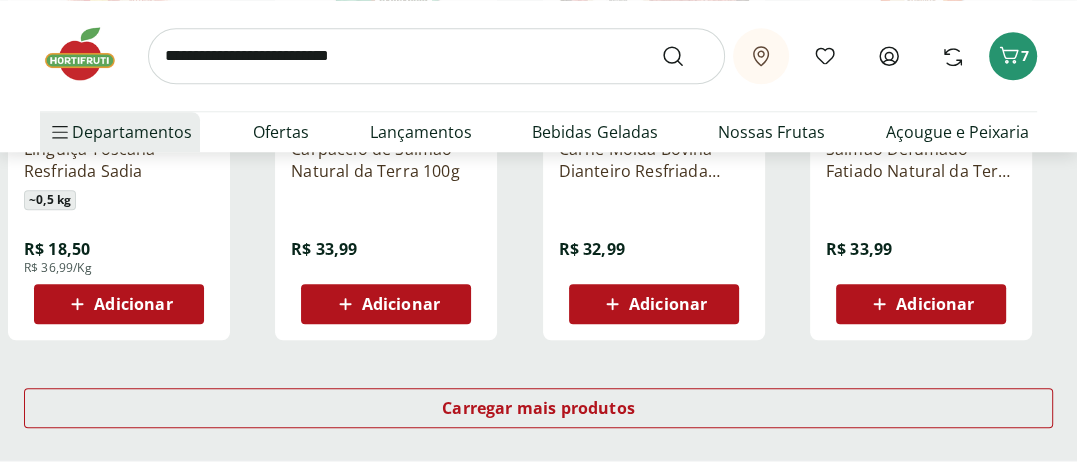 click 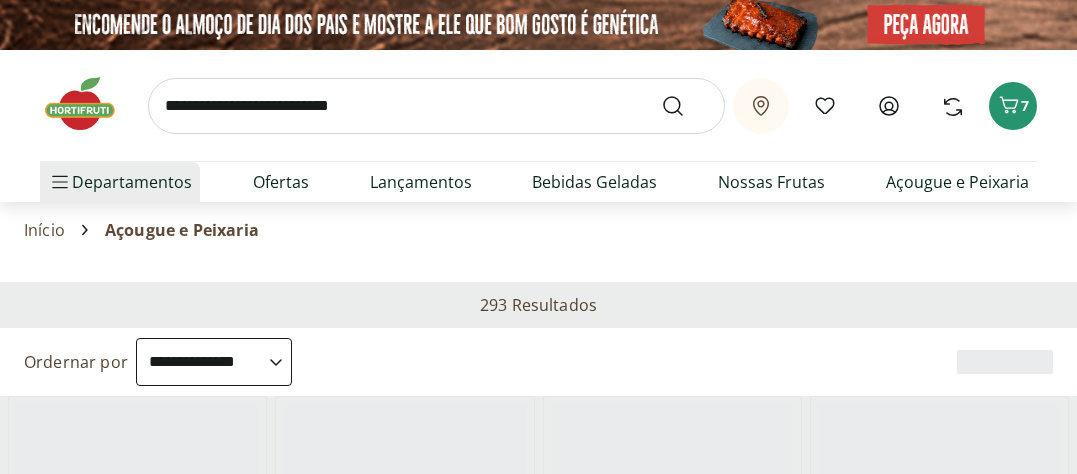 select on "**********" 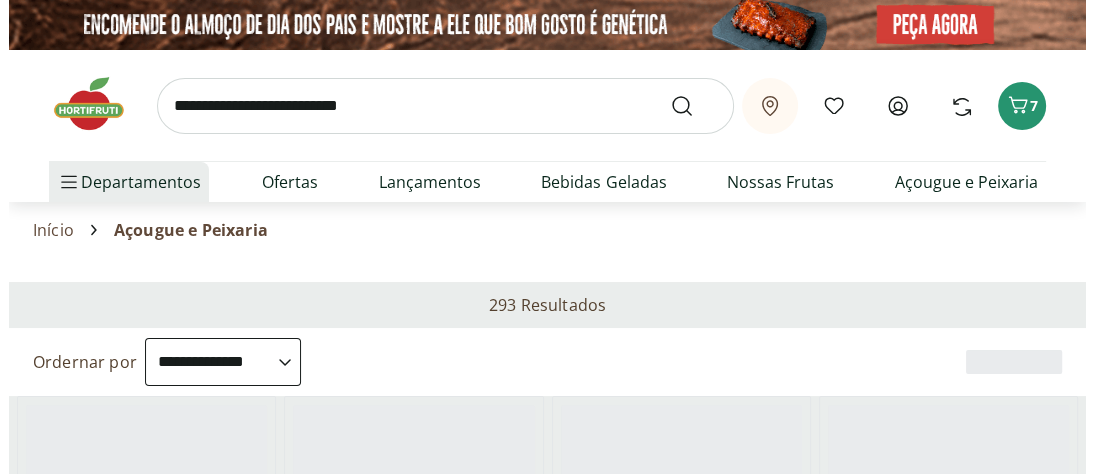 scroll, scrollTop: 0, scrollLeft: 0, axis: both 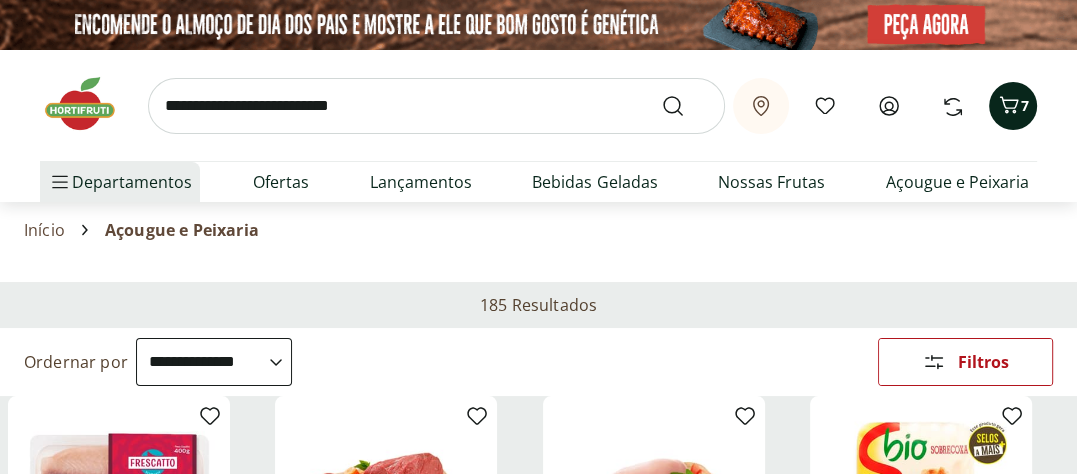 click 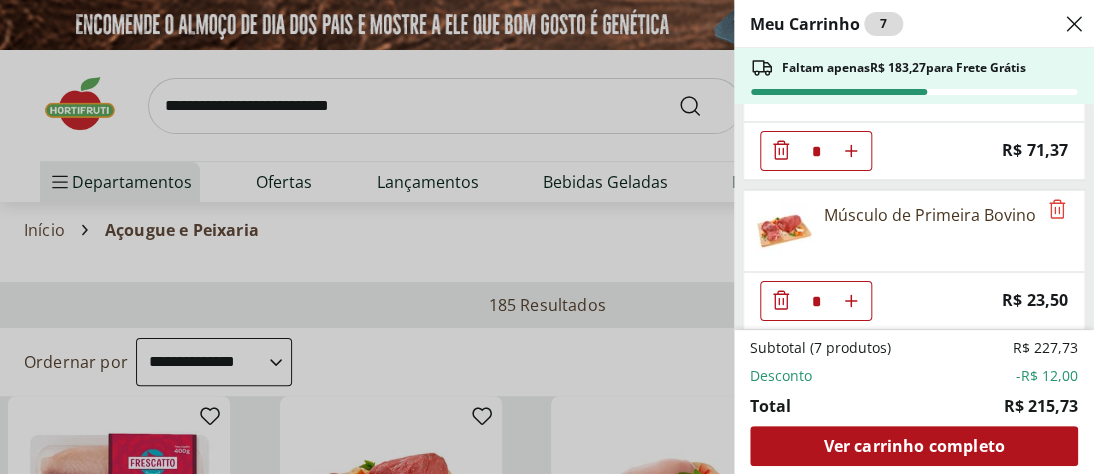 scroll, scrollTop: 525, scrollLeft: 0, axis: vertical 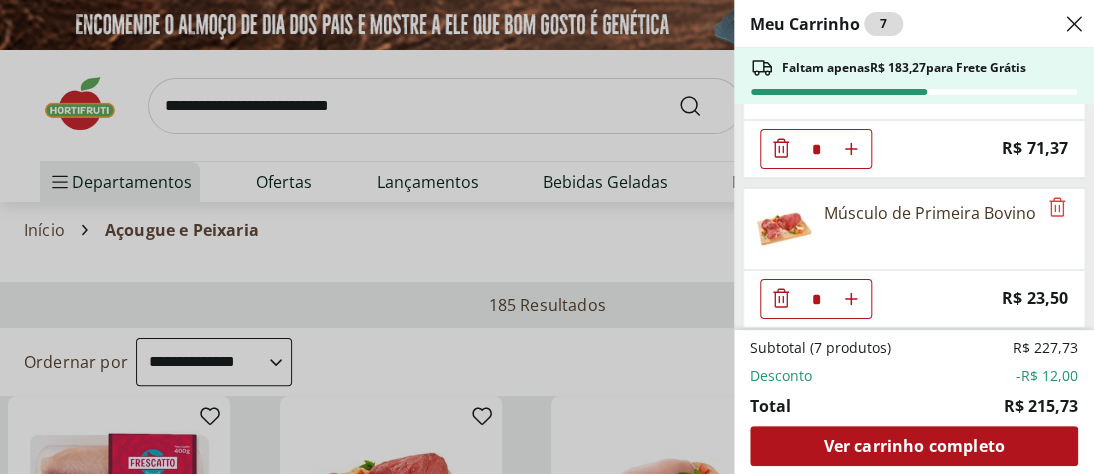 click on "Desconto" at bounding box center [781, 376] 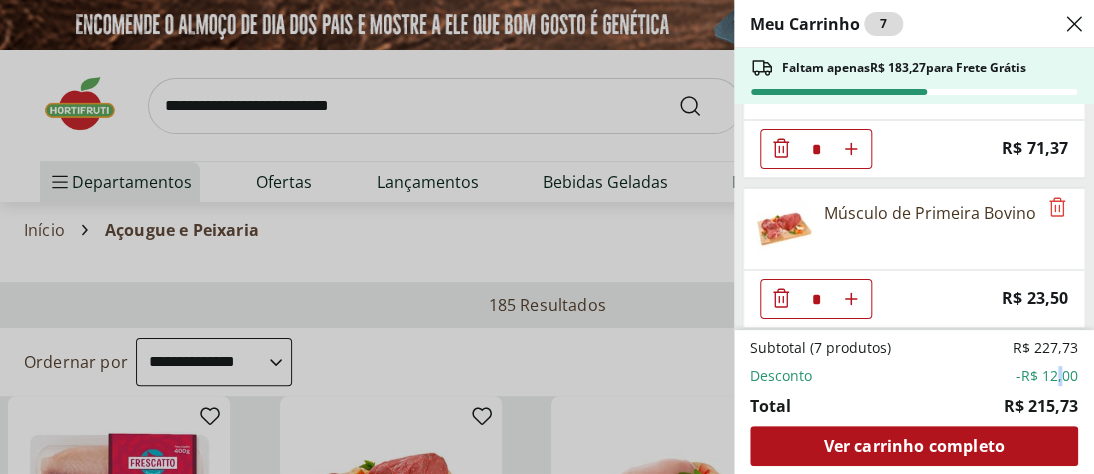 click on "Subtotal (7 produtos) R$ 227,73 Desconto -R$ 12,00 Total R$ 215,73" at bounding box center (914, 378) 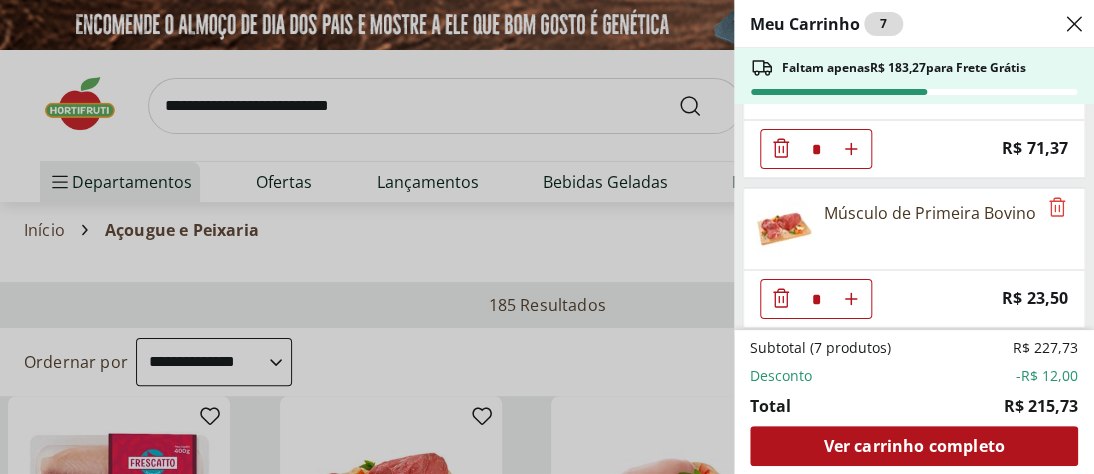 click on "Desconto" at bounding box center [781, 376] 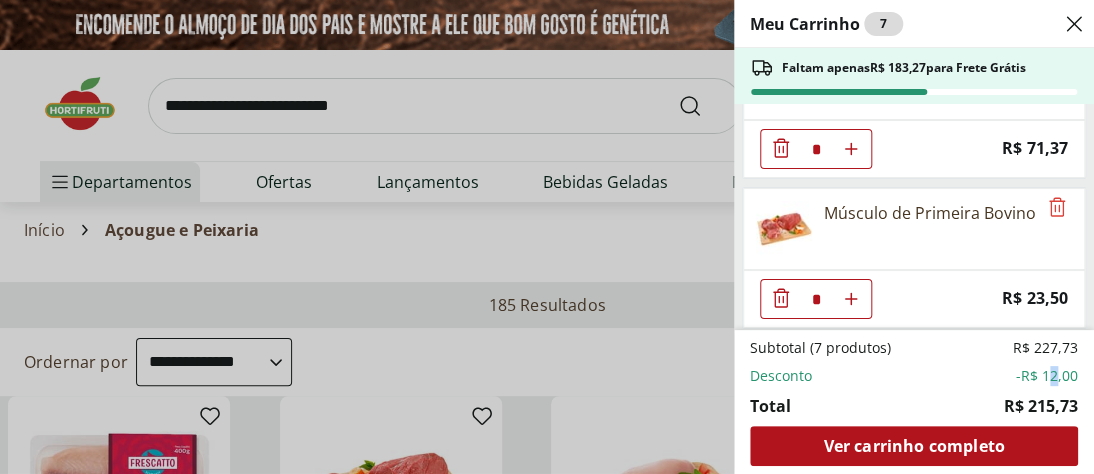 click on "-R$ 12,00" at bounding box center [1047, 376] 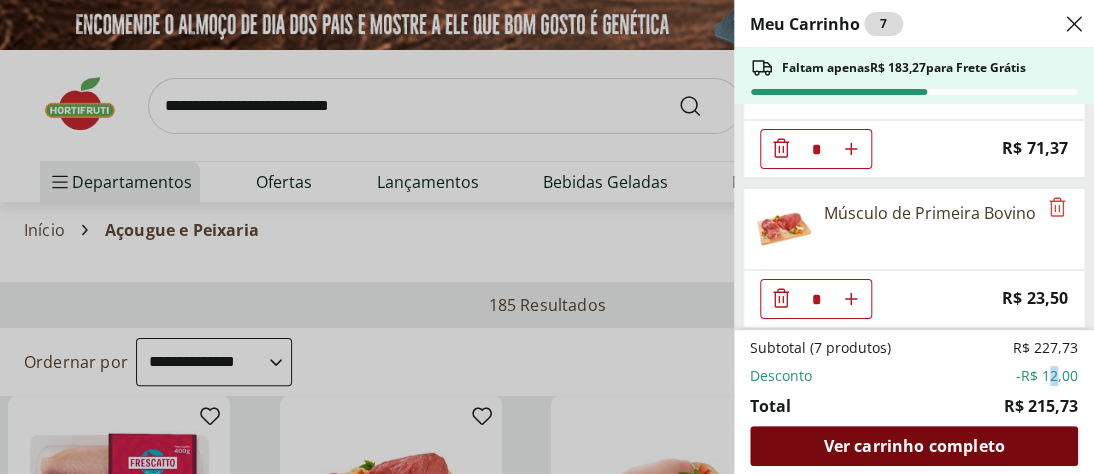 click on "Ver carrinho completo" at bounding box center [913, 446] 